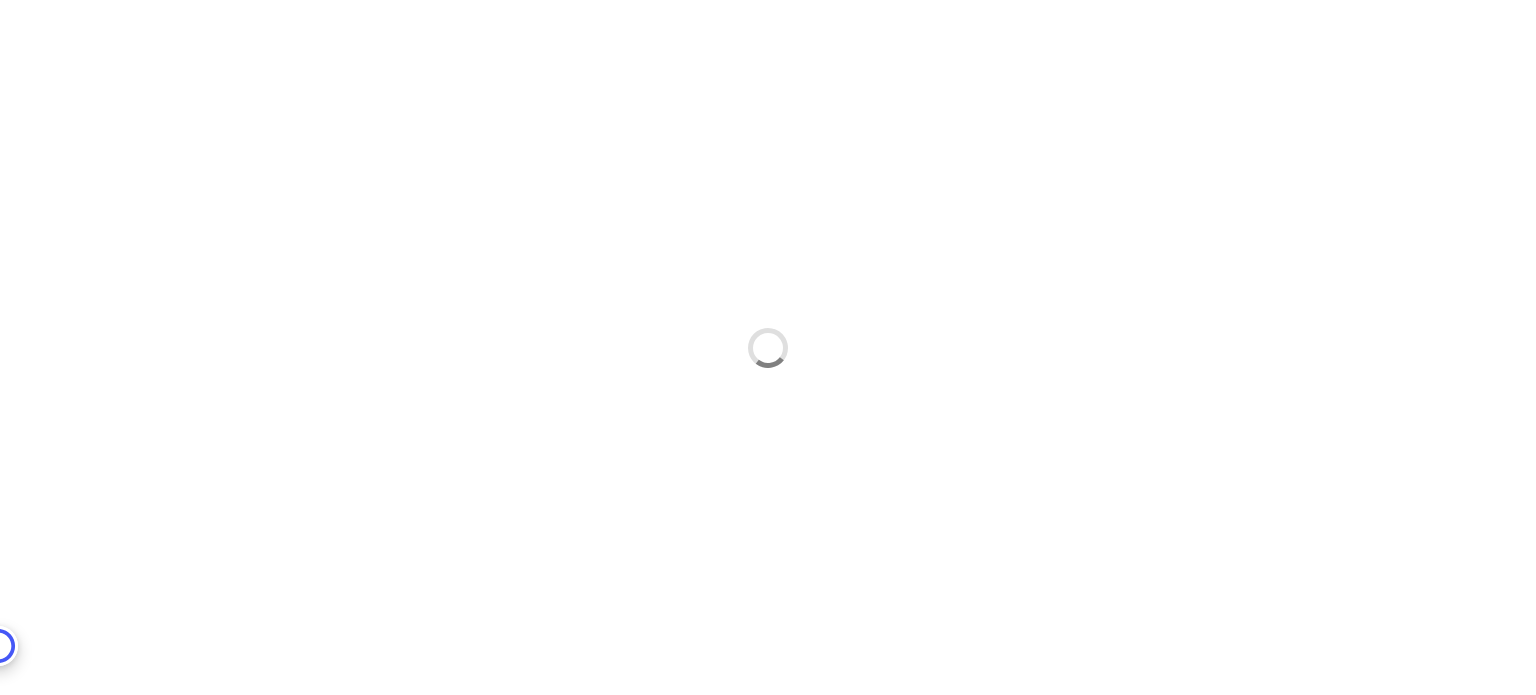 scroll, scrollTop: 0, scrollLeft: 0, axis: both 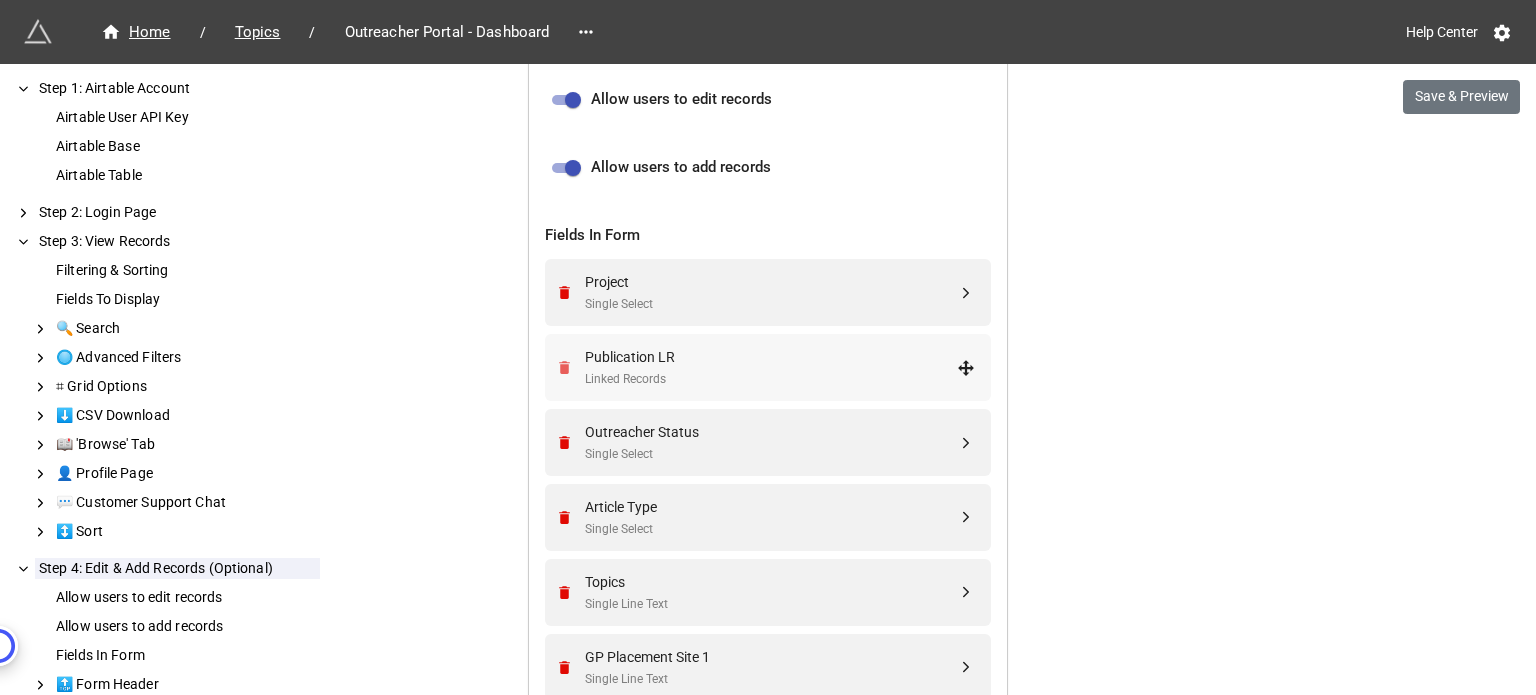 click 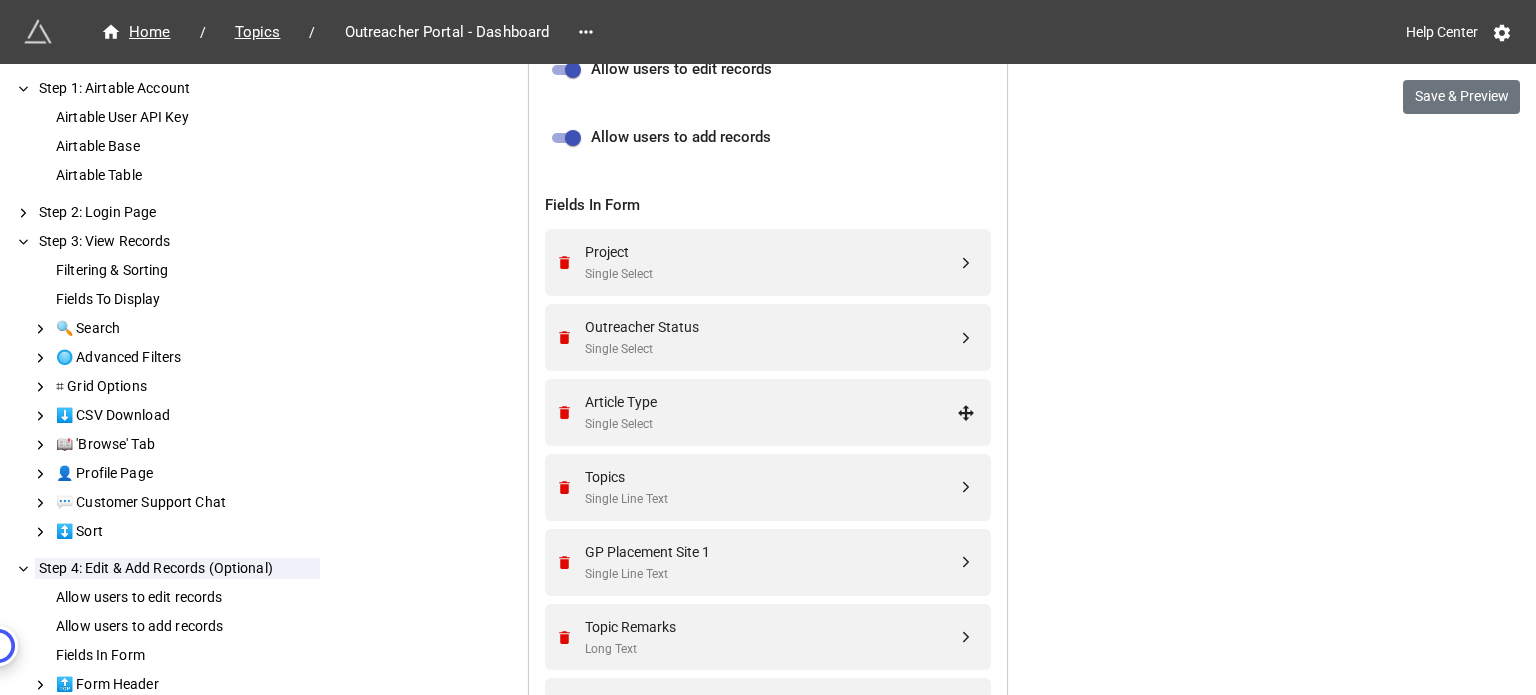 scroll, scrollTop: 613, scrollLeft: 0, axis: vertical 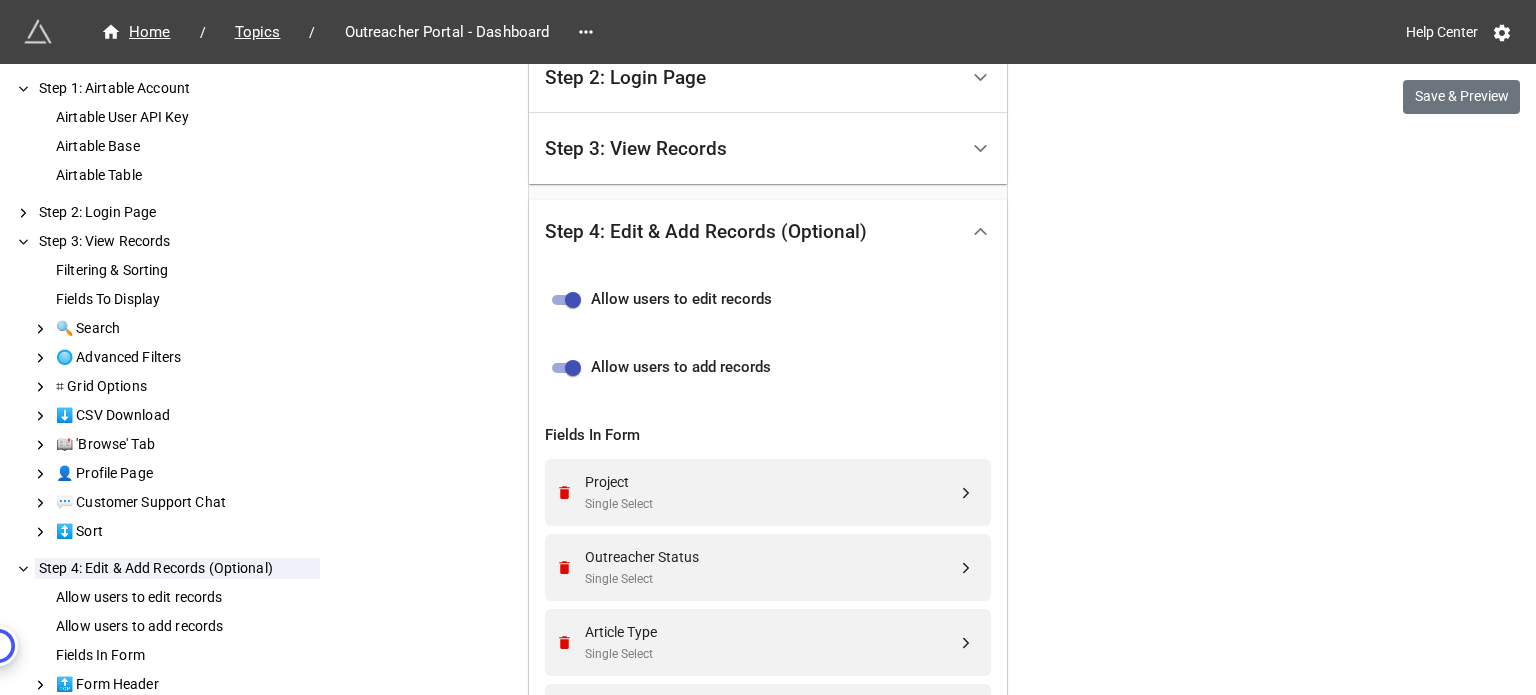 click on "Step 3: View Records" at bounding box center [751, 148] 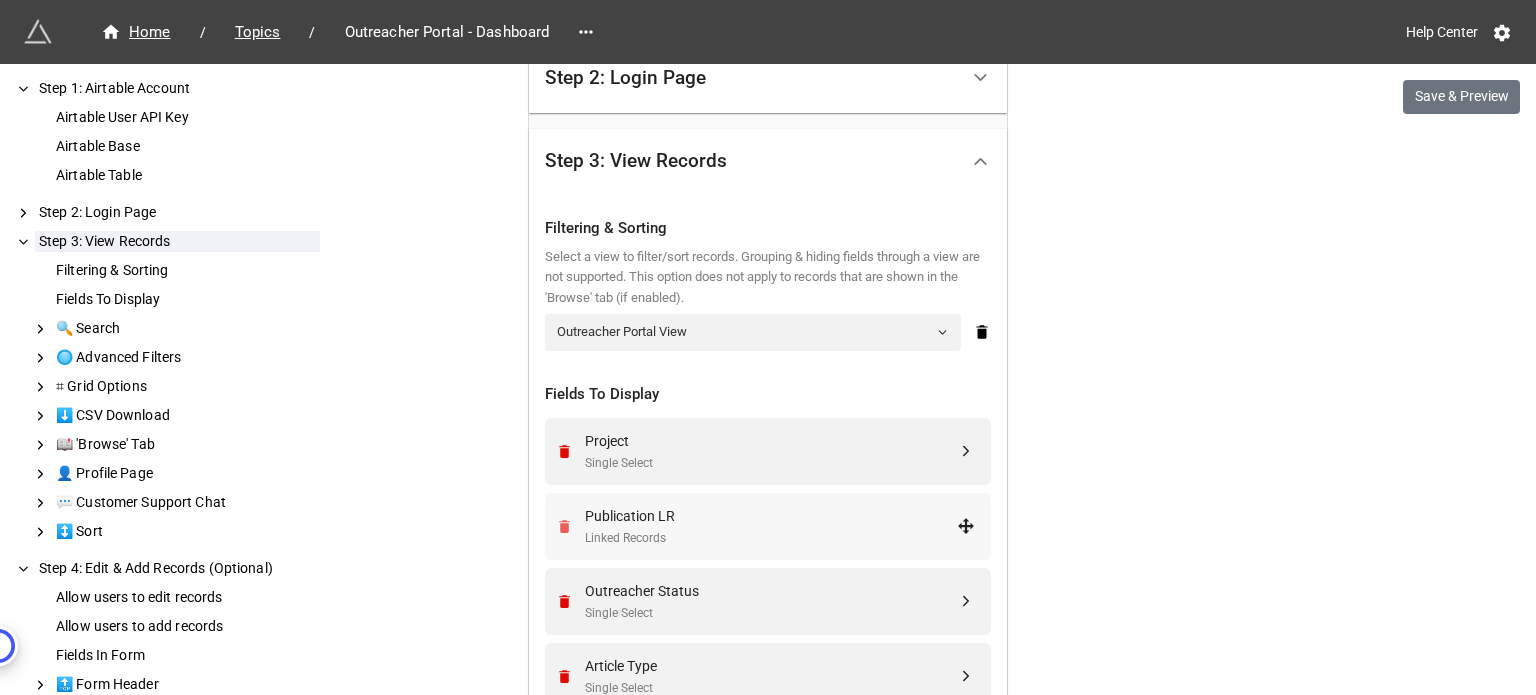 click 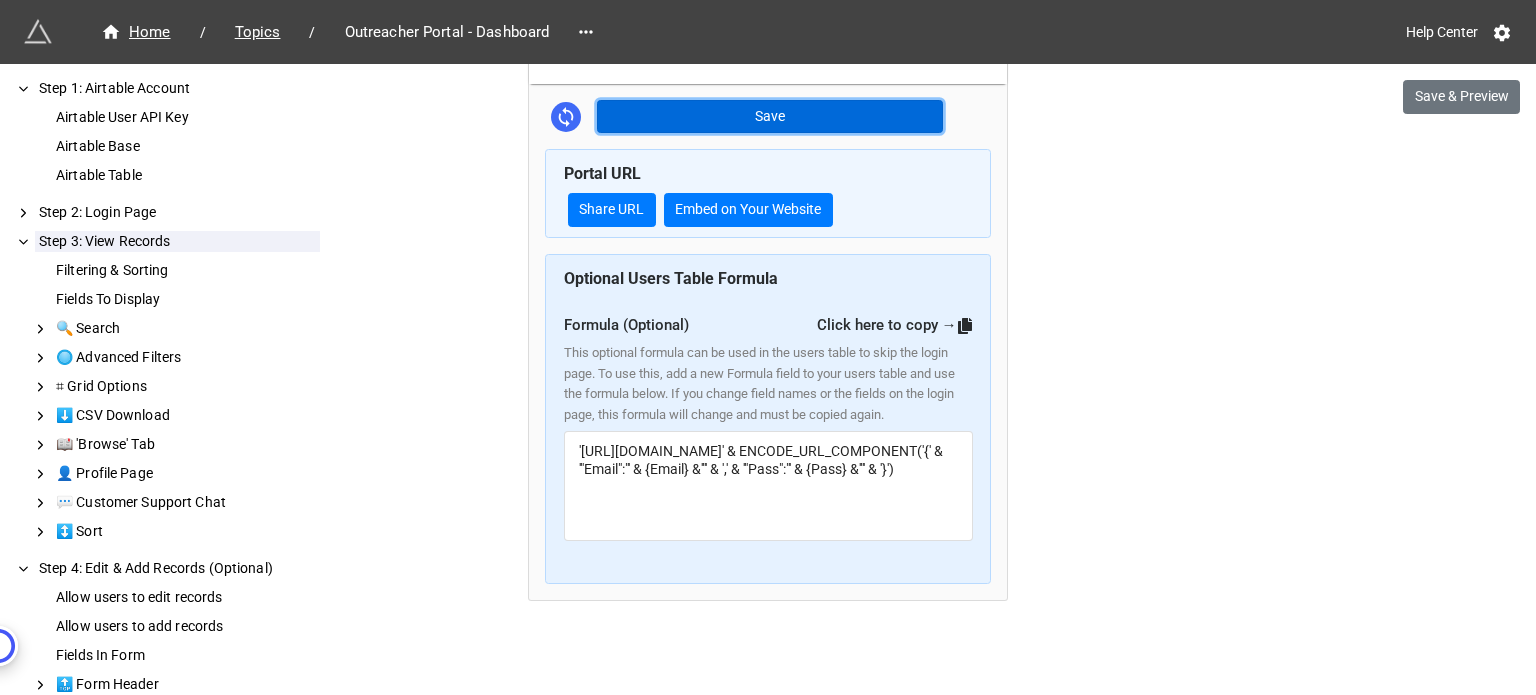 click on "Save" at bounding box center [770, 117] 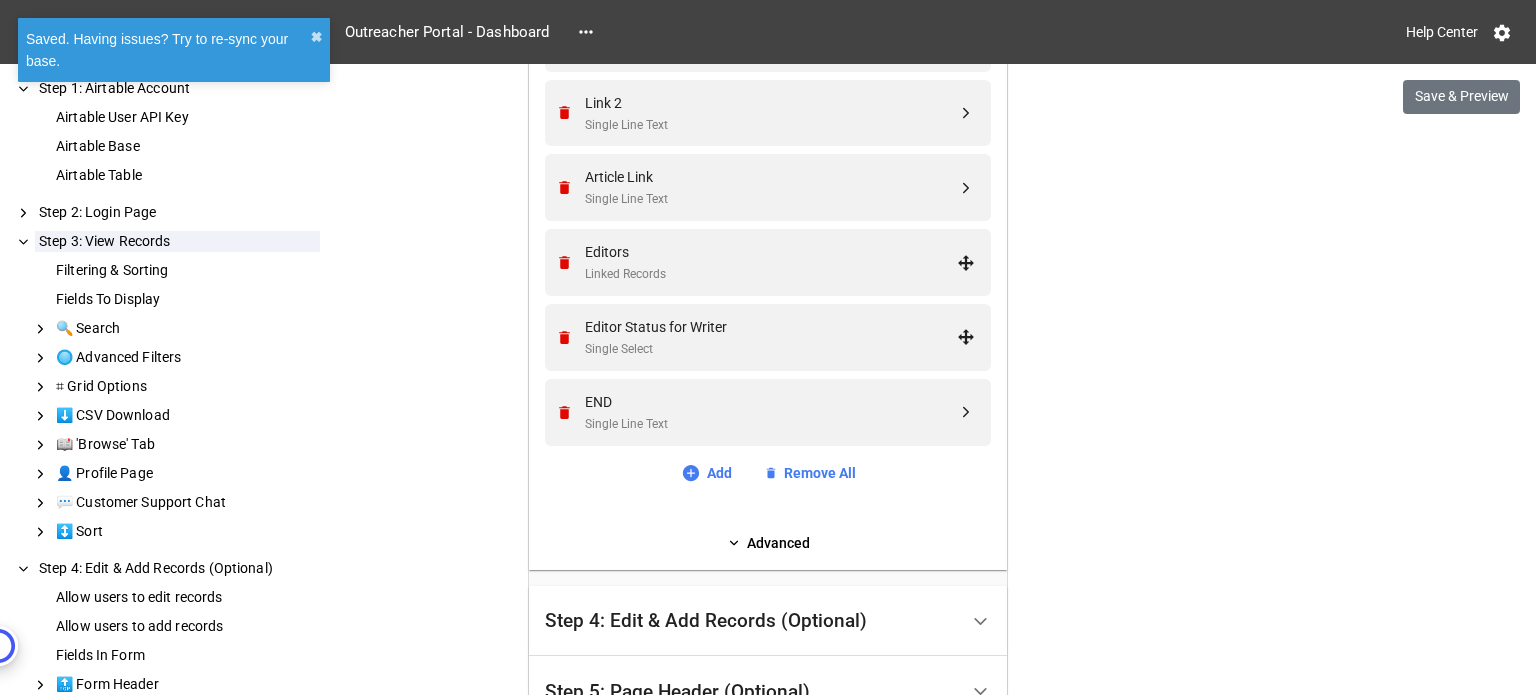 scroll, scrollTop: 1843, scrollLeft: 0, axis: vertical 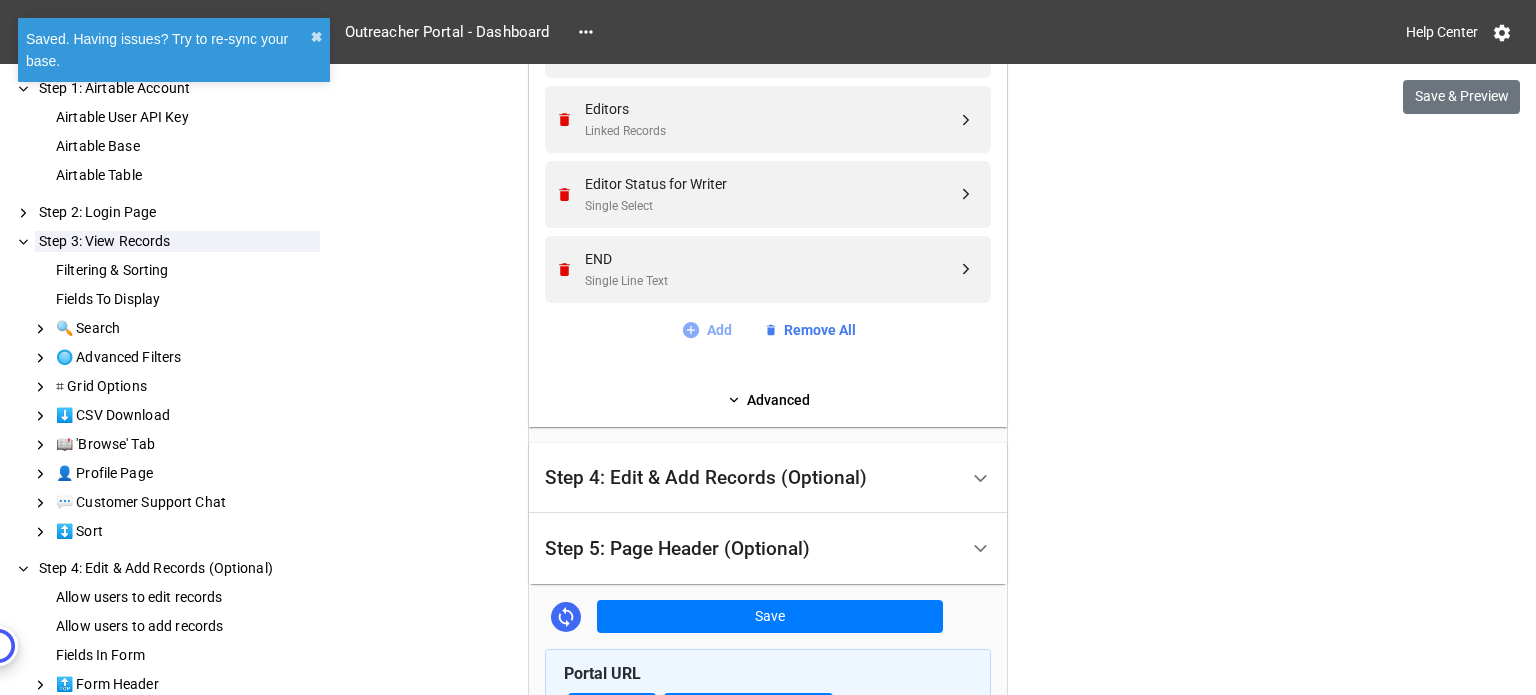 click on "Add" at bounding box center [706, 330] 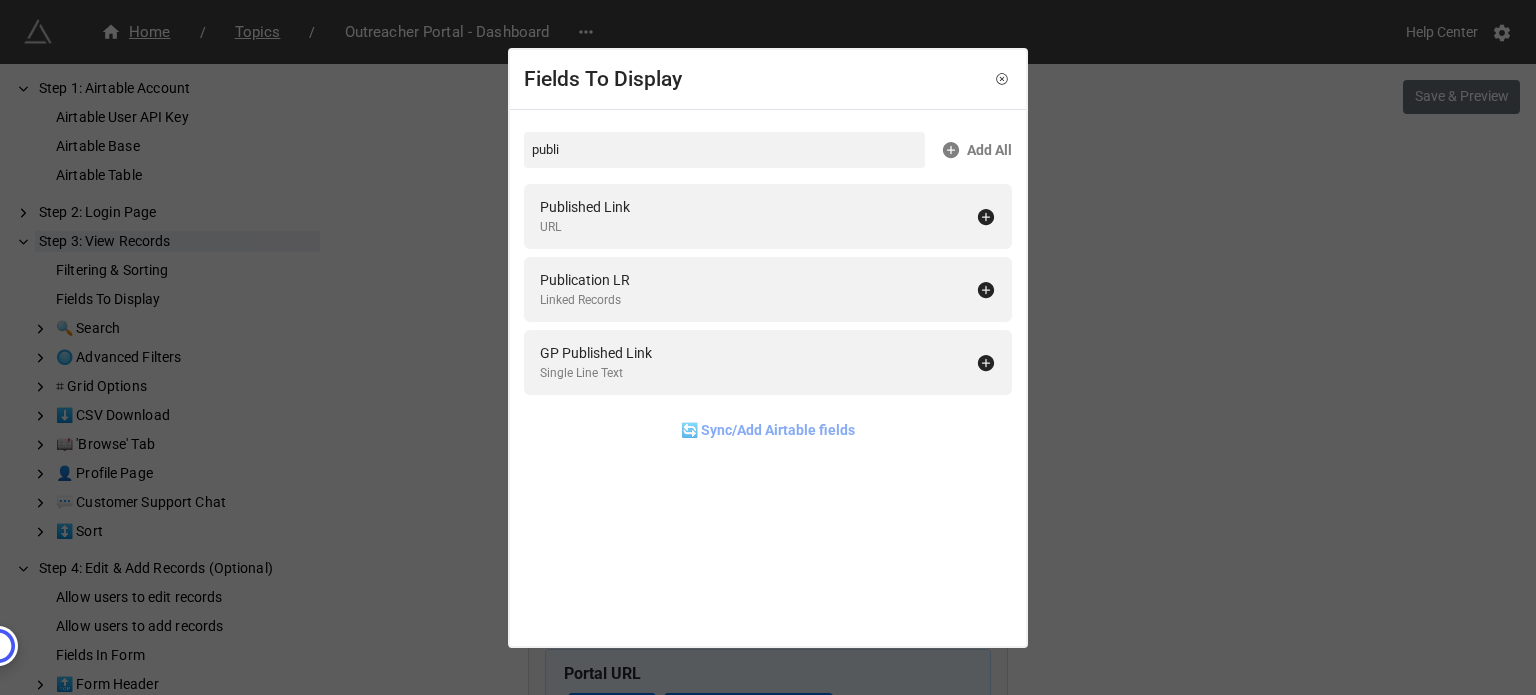 type on "publi" 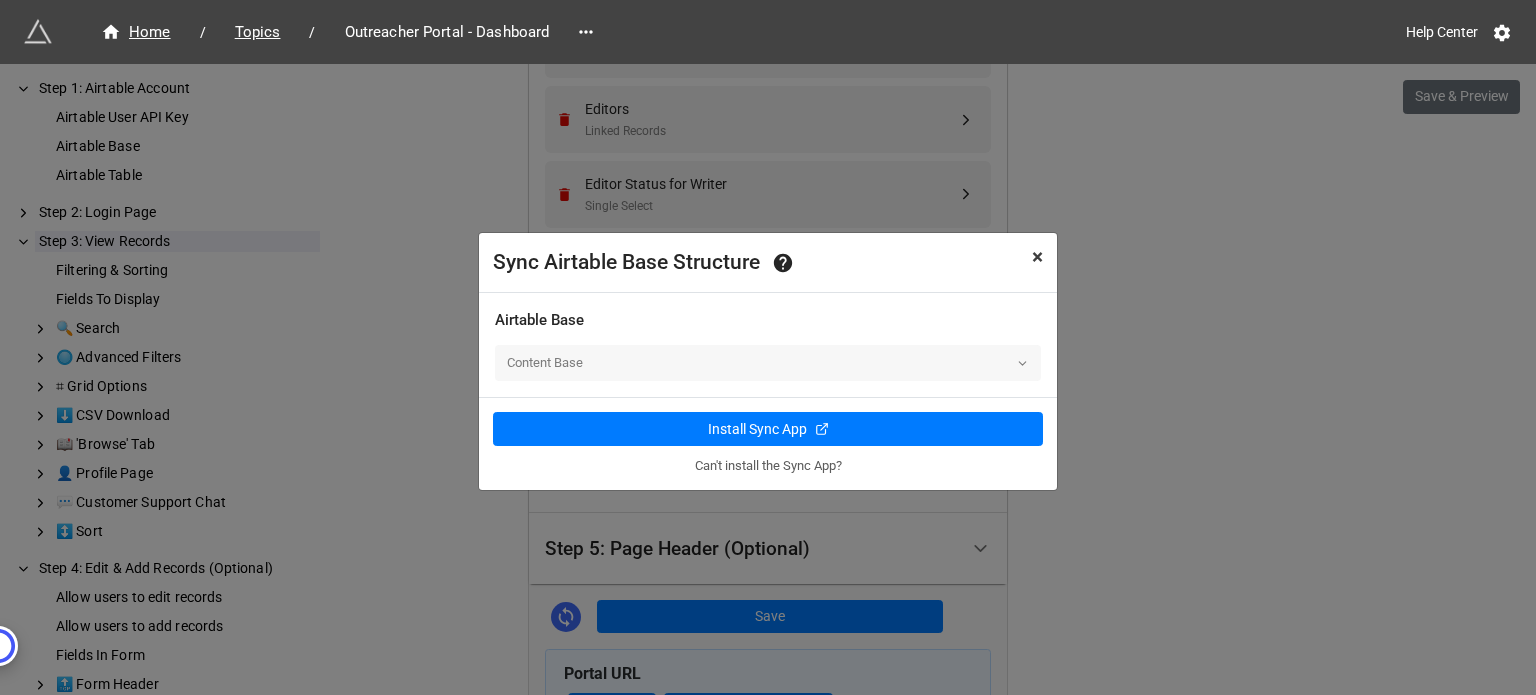 click on "×" at bounding box center [1037, 257] 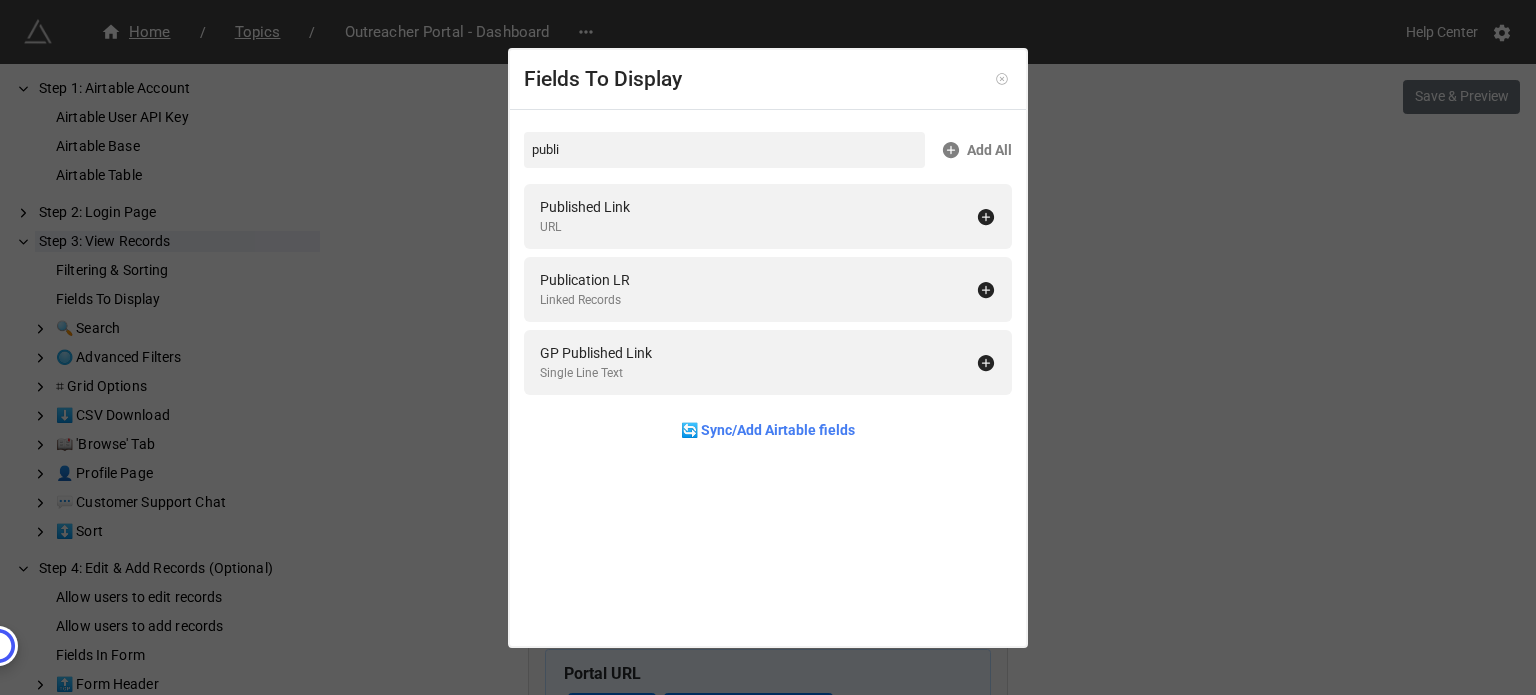 click 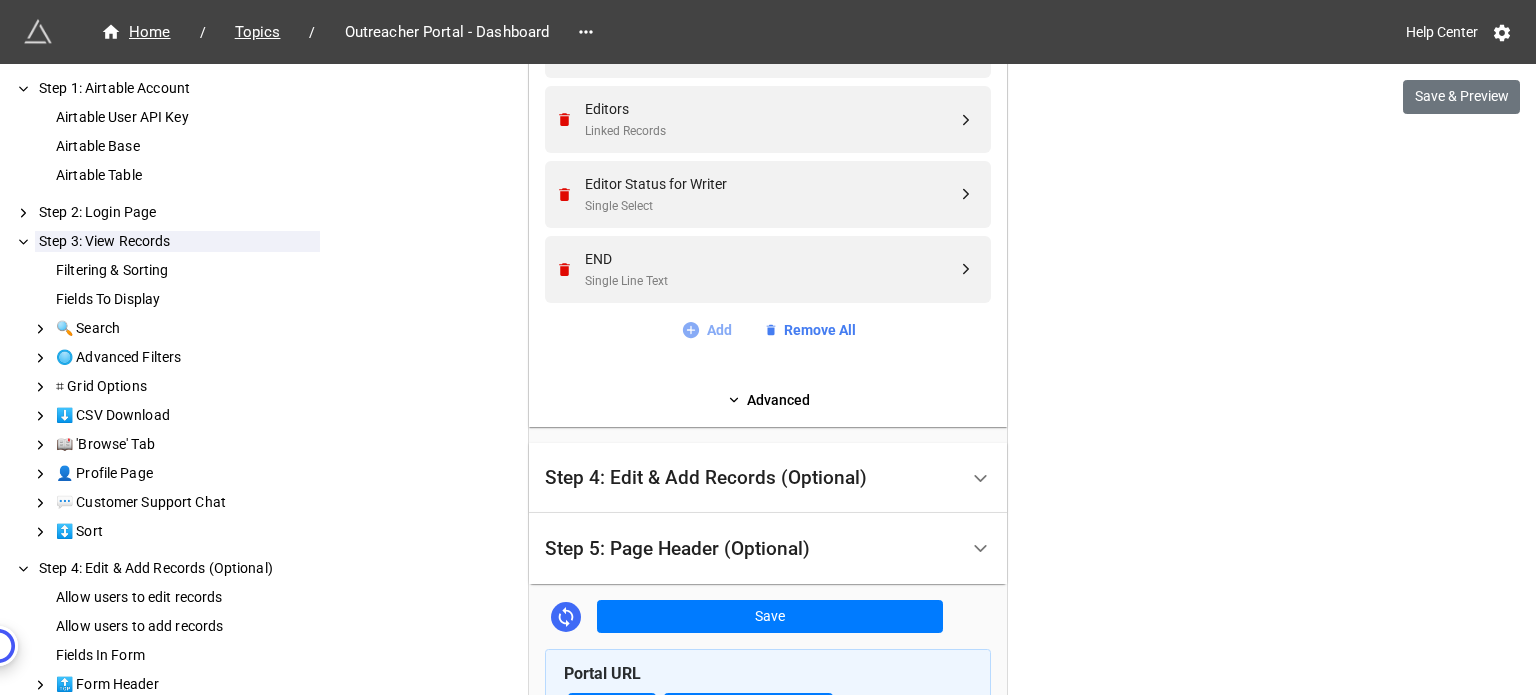click 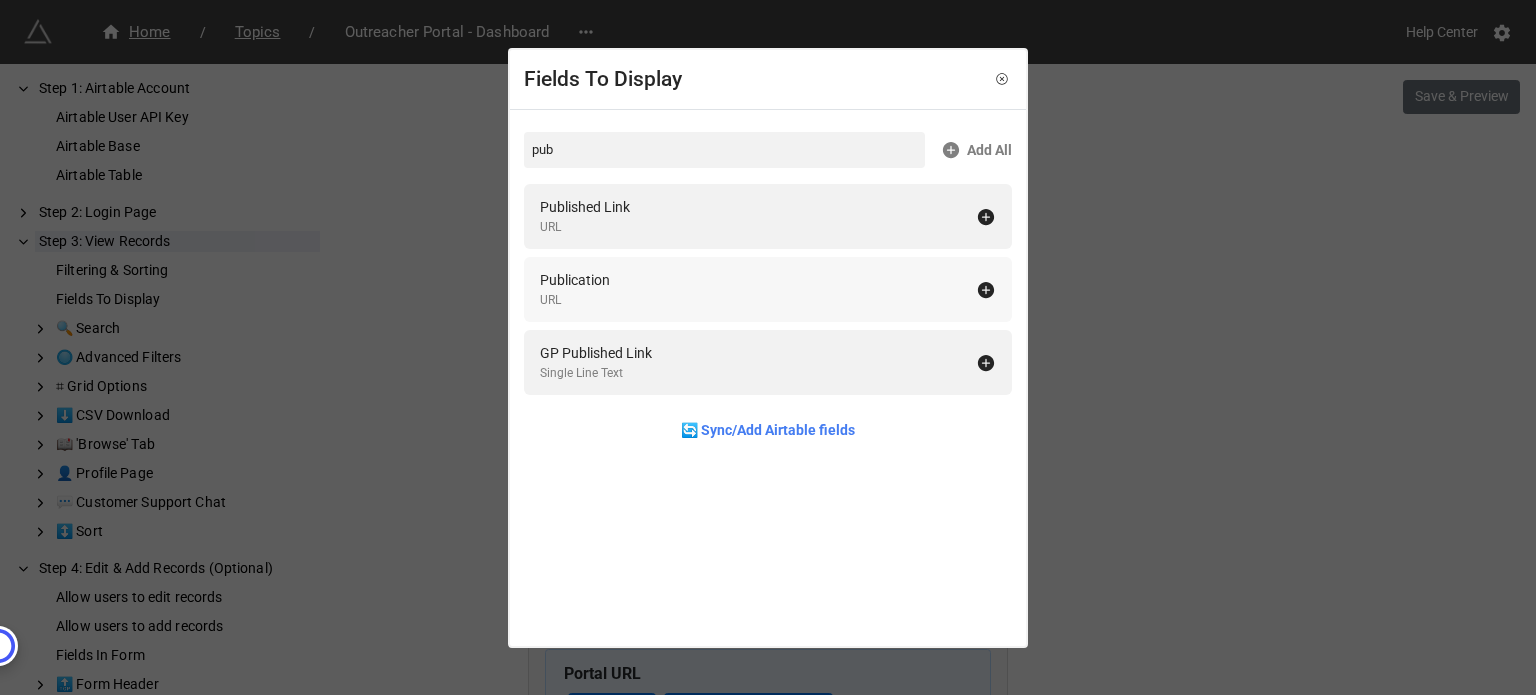 type on "pub" 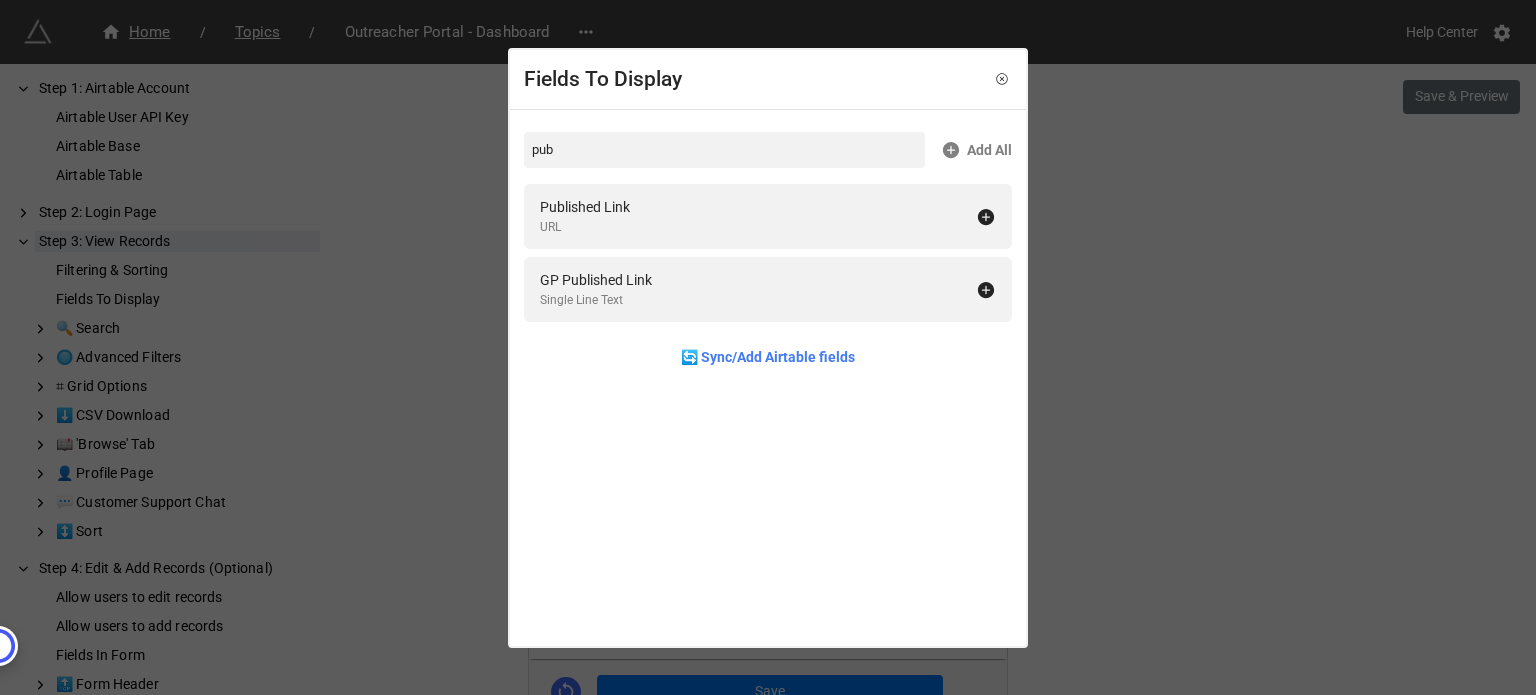click on "Fields To Display pub Add All Published Link URL GP Published Link Single Line Text 🔄 Sync/Add Airtable fields" at bounding box center (768, 347) 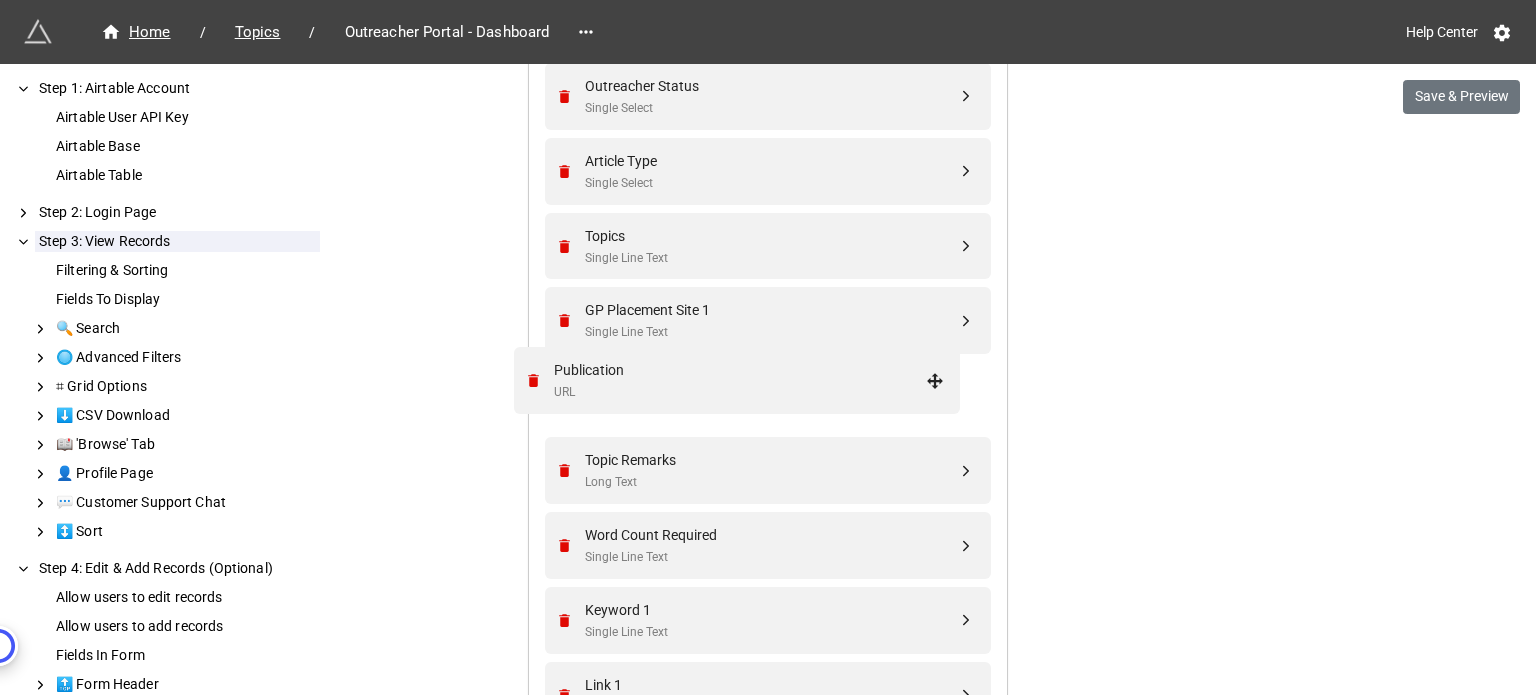 scroll, scrollTop: 743, scrollLeft: 0, axis: vertical 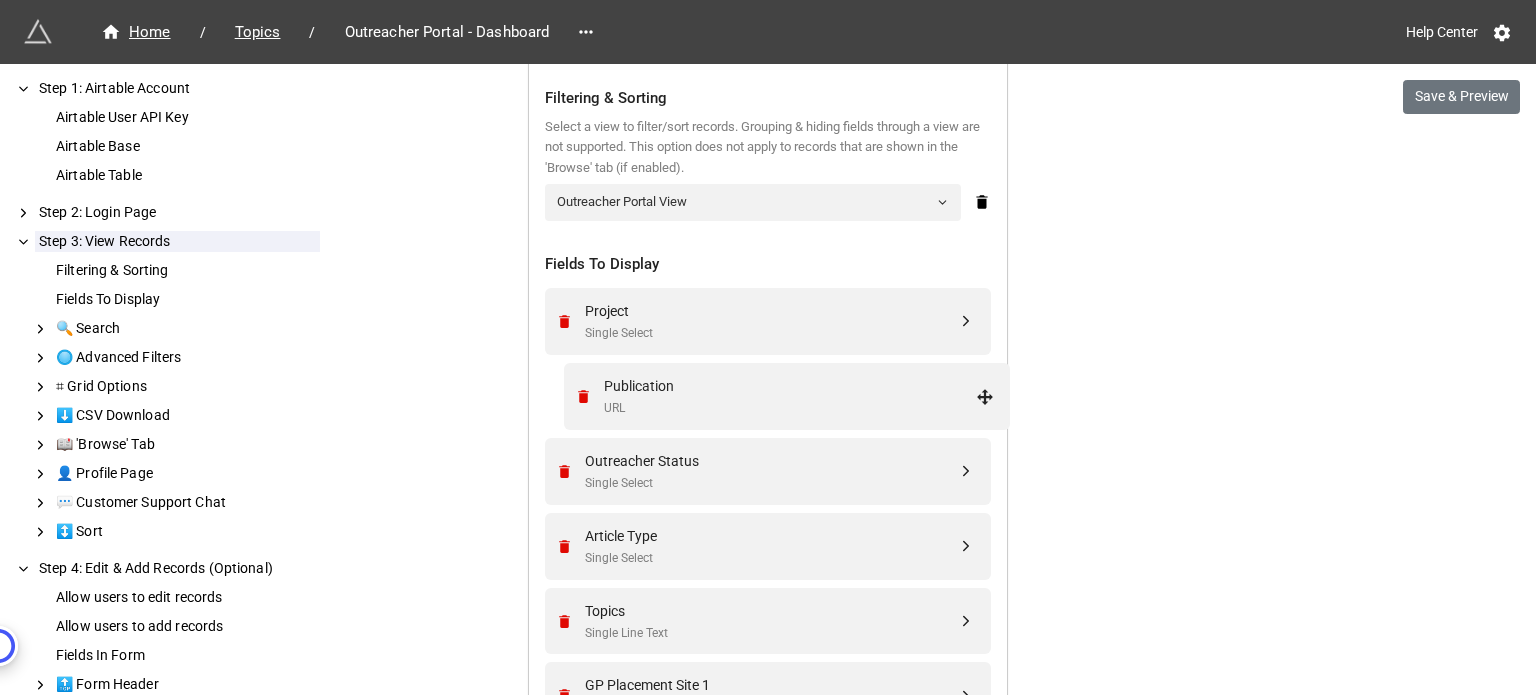 drag, startPoint x: 959, startPoint y: 343, endPoint x: 979, endPoint y: 397, distance: 57.58472 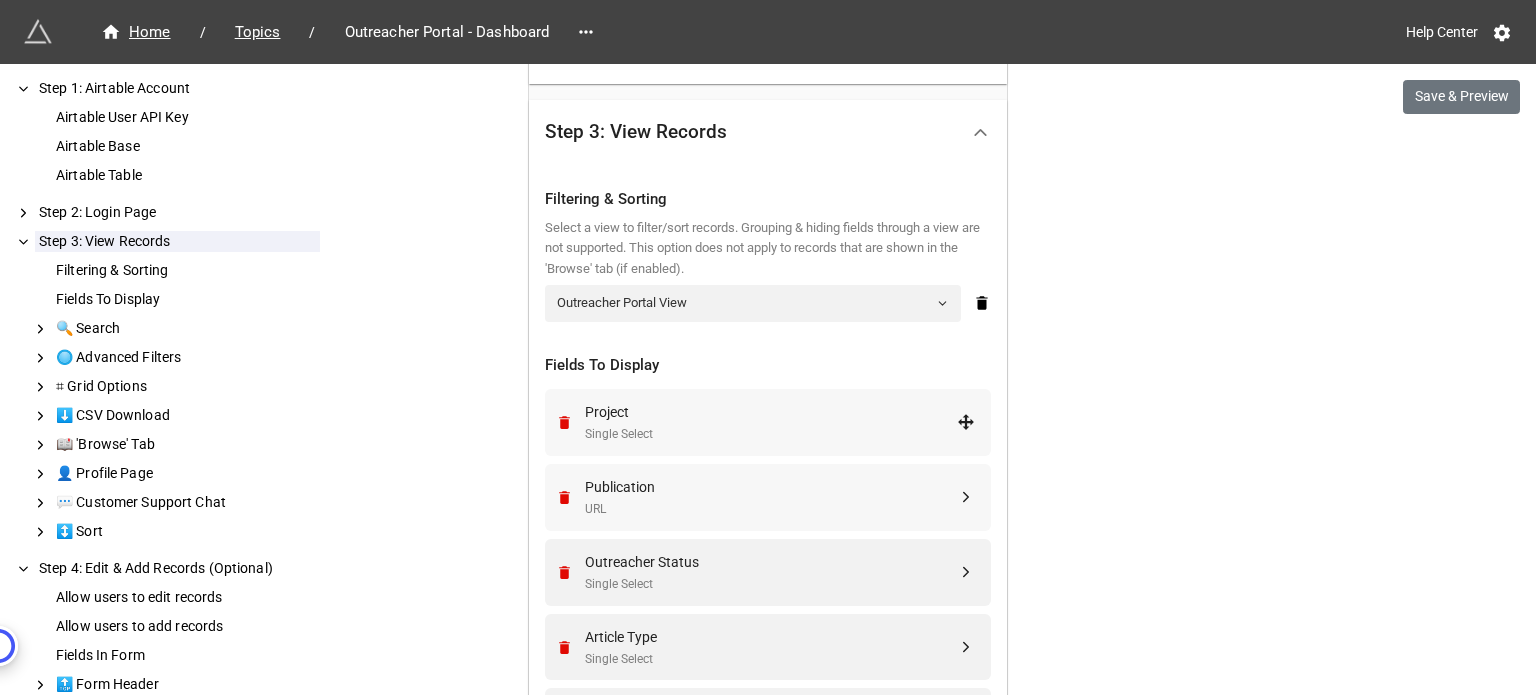 scroll, scrollTop: 643, scrollLeft: 0, axis: vertical 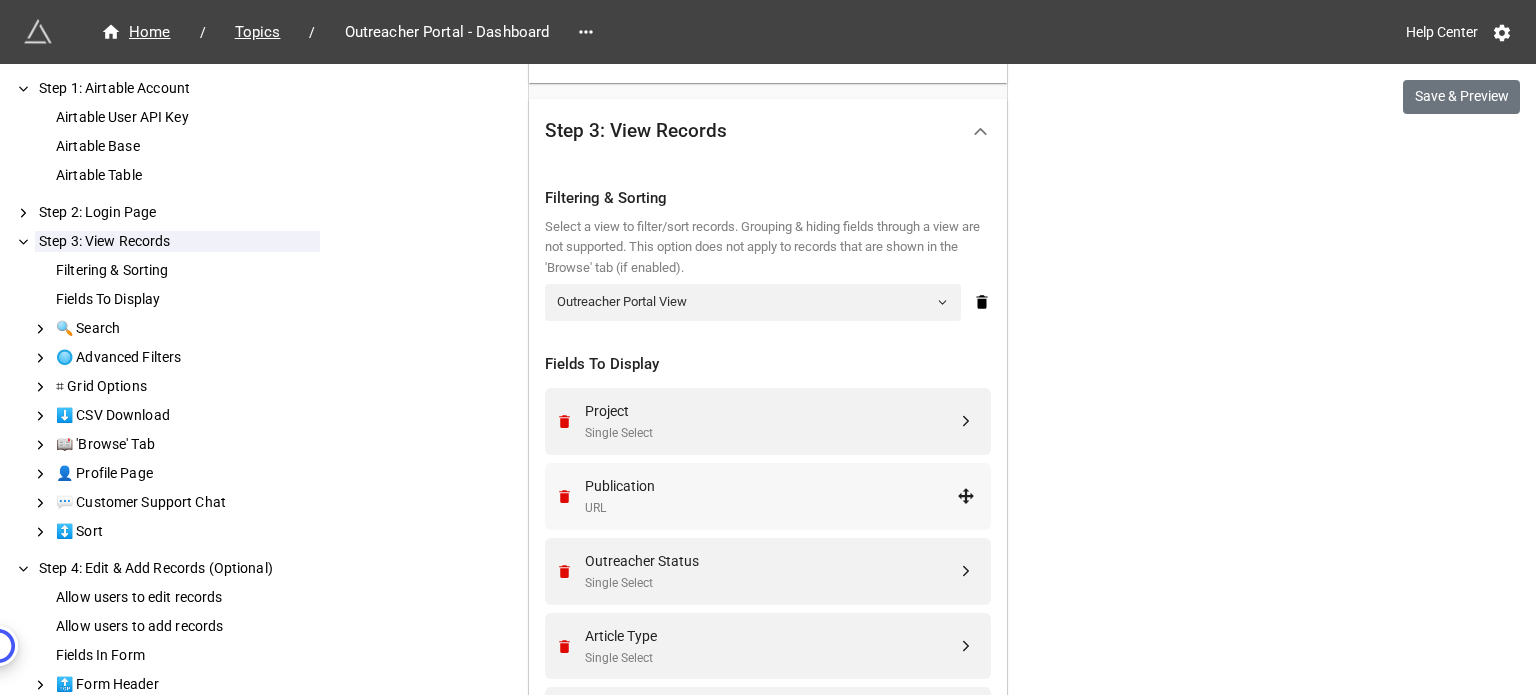 click on "URL" at bounding box center [771, 508] 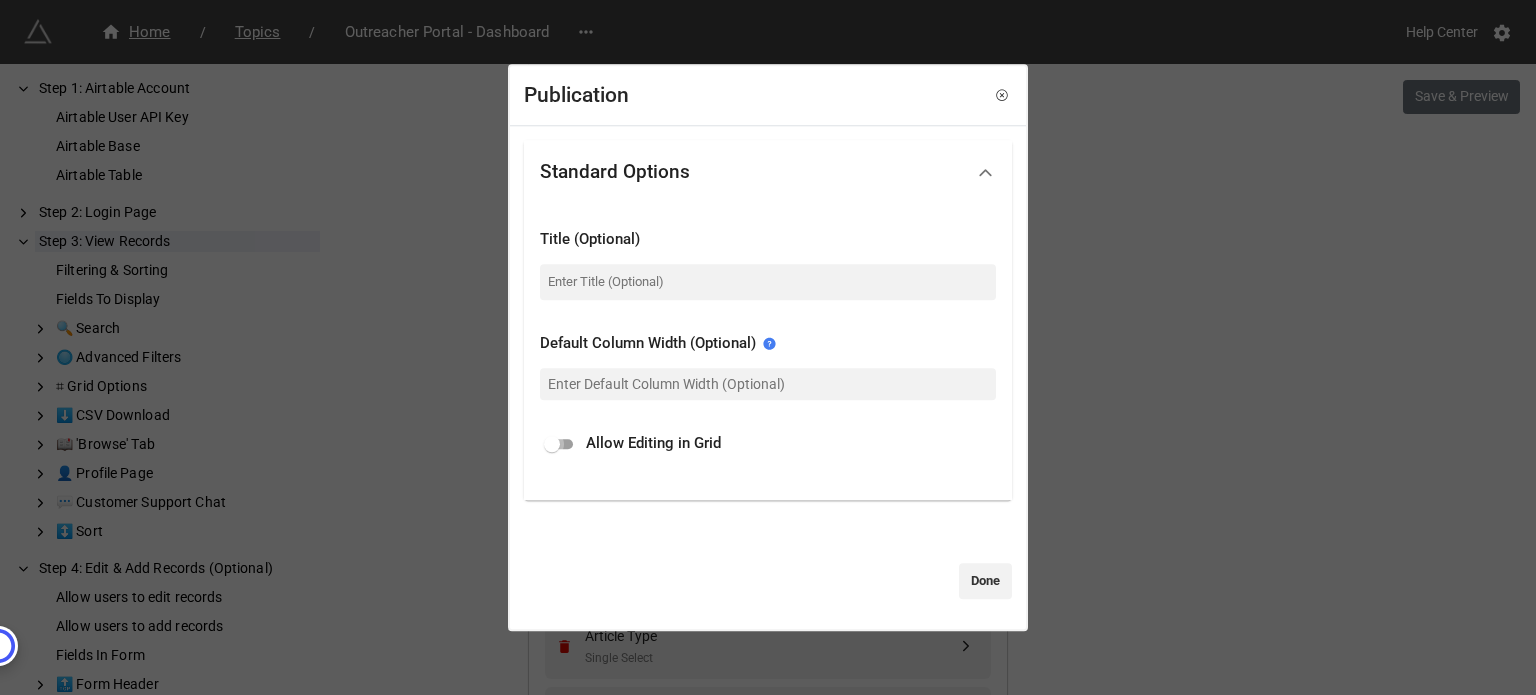 click at bounding box center [552, 444] 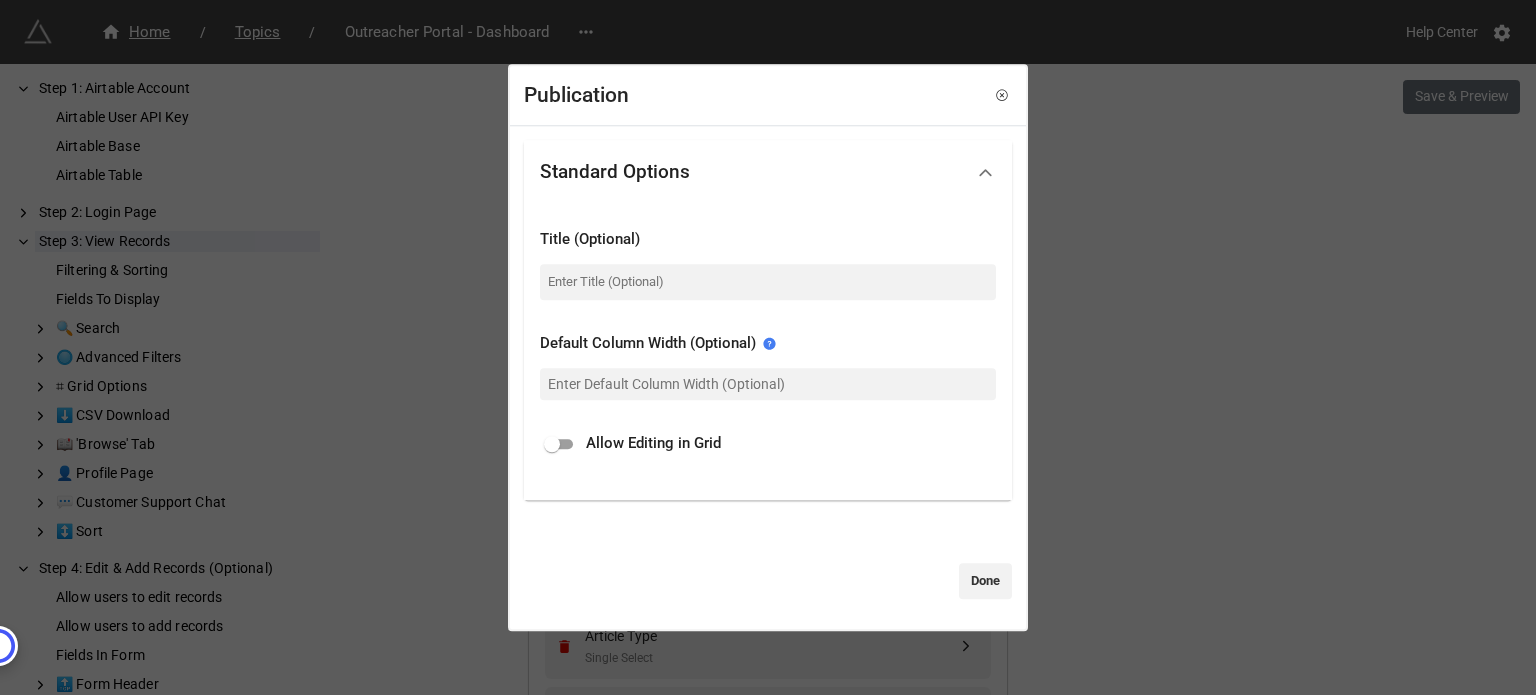 click at bounding box center [552, 444] 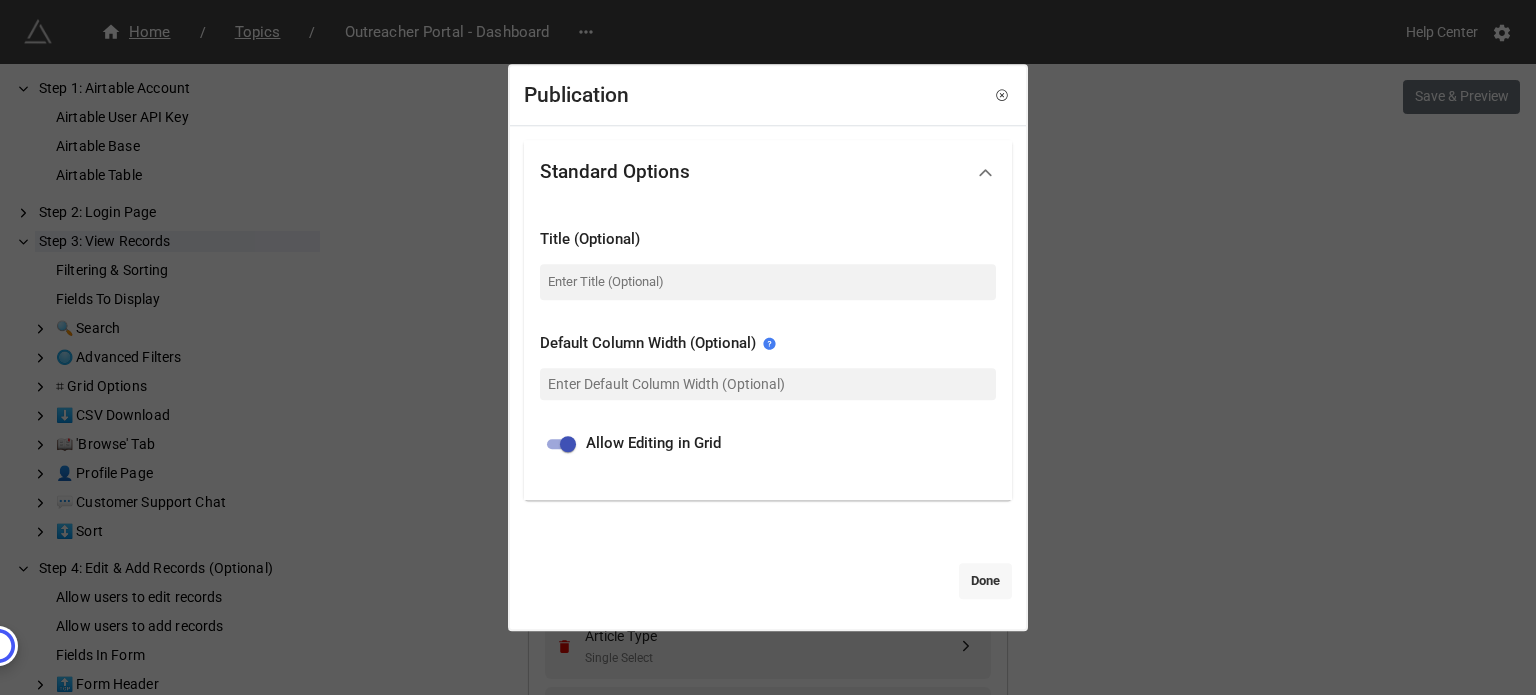 click on "Done" at bounding box center [985, 581] 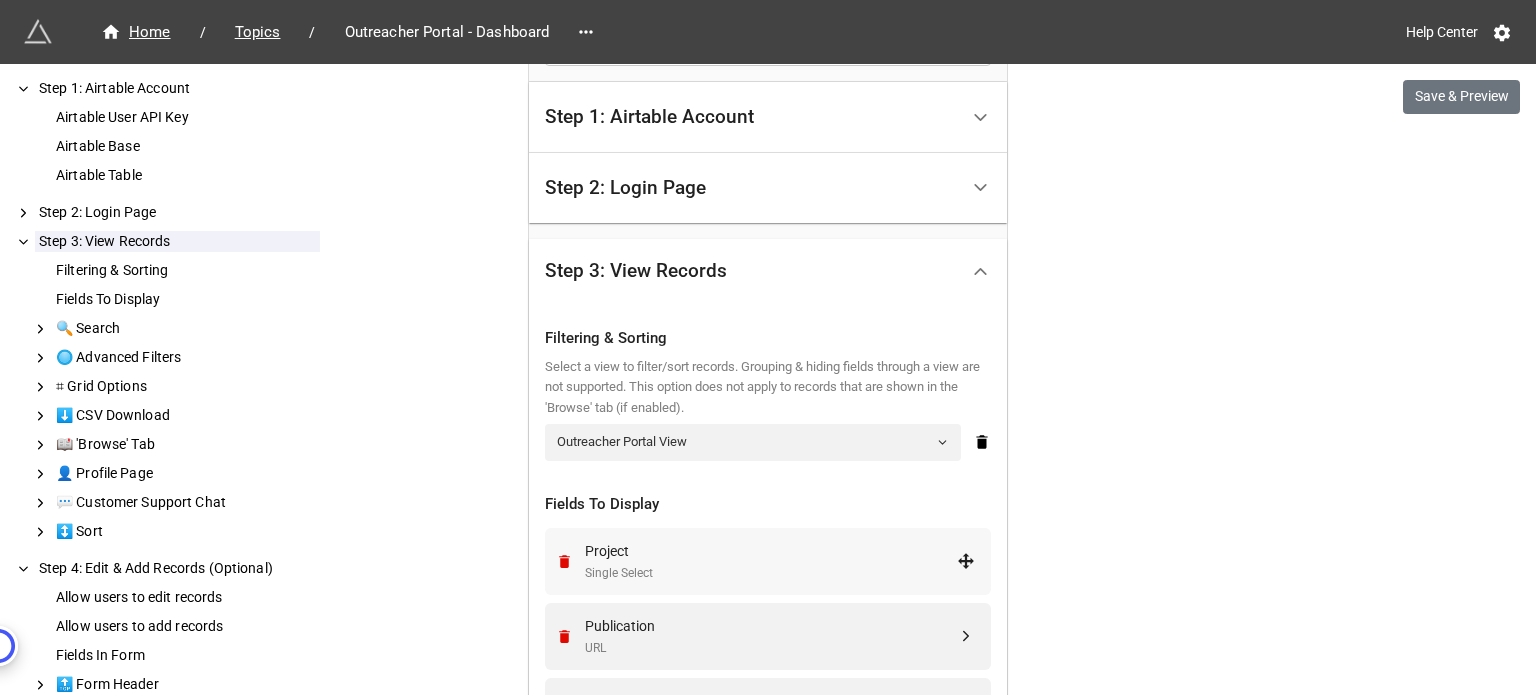 scroll, scrollTop: 443, scrollLeft: 0, axis: vertical 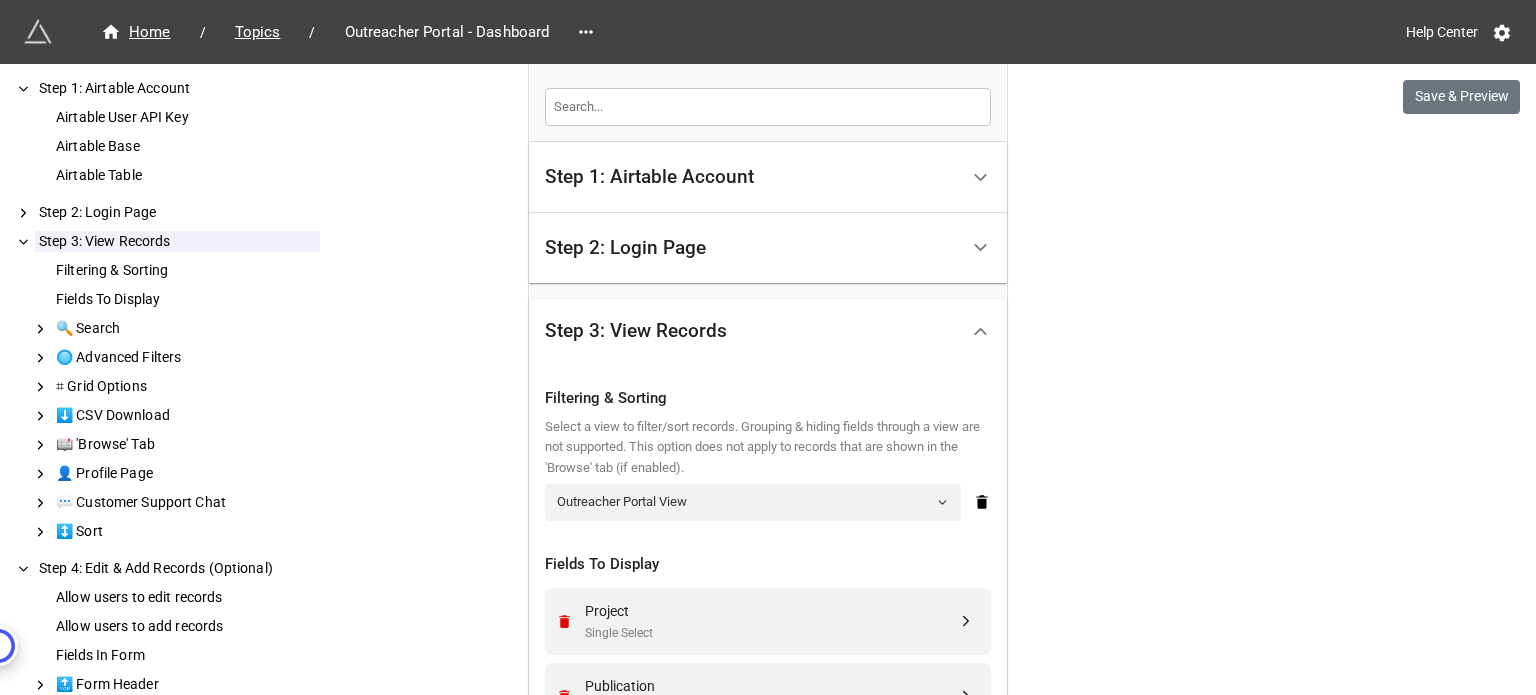 click on "Step 2: Login Page" at bounding box center [751, 248] 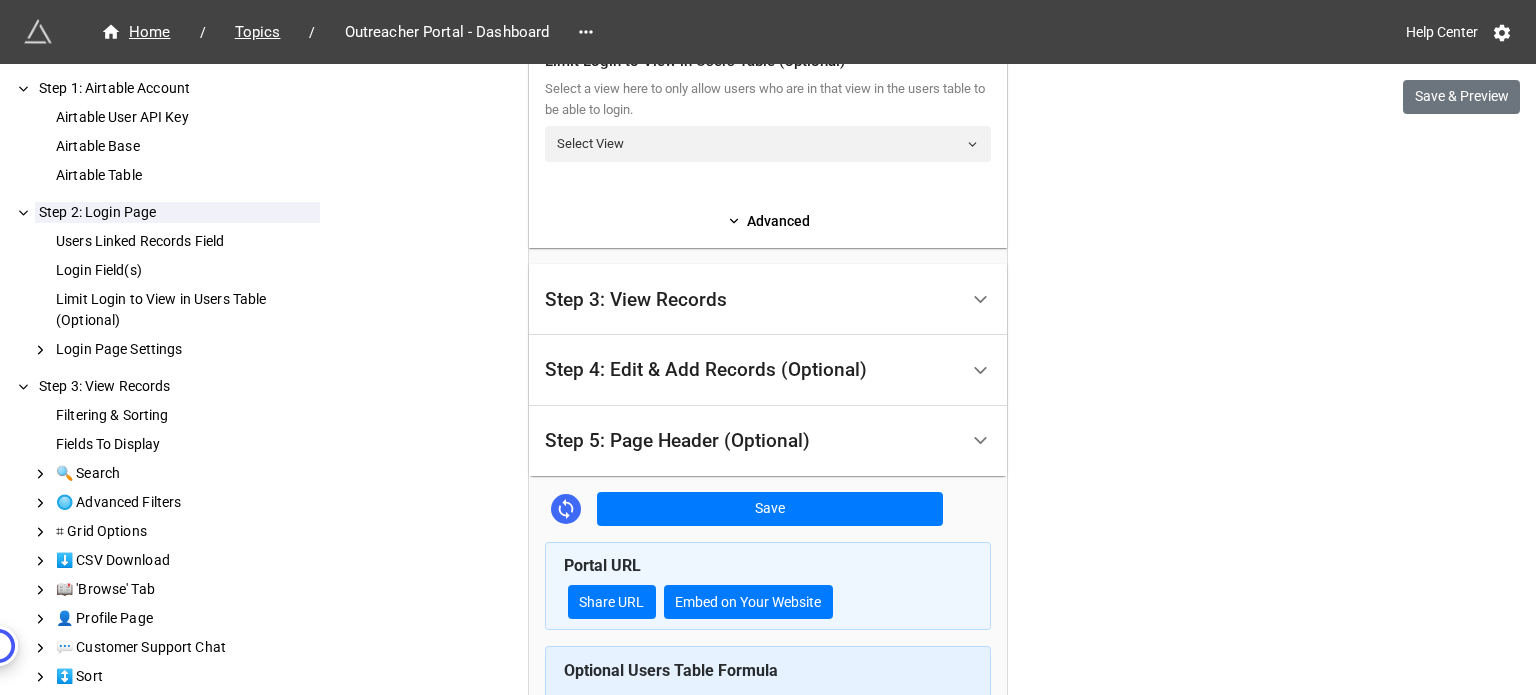 click on "Step 3: View Records" at bounding box center (751, 299) 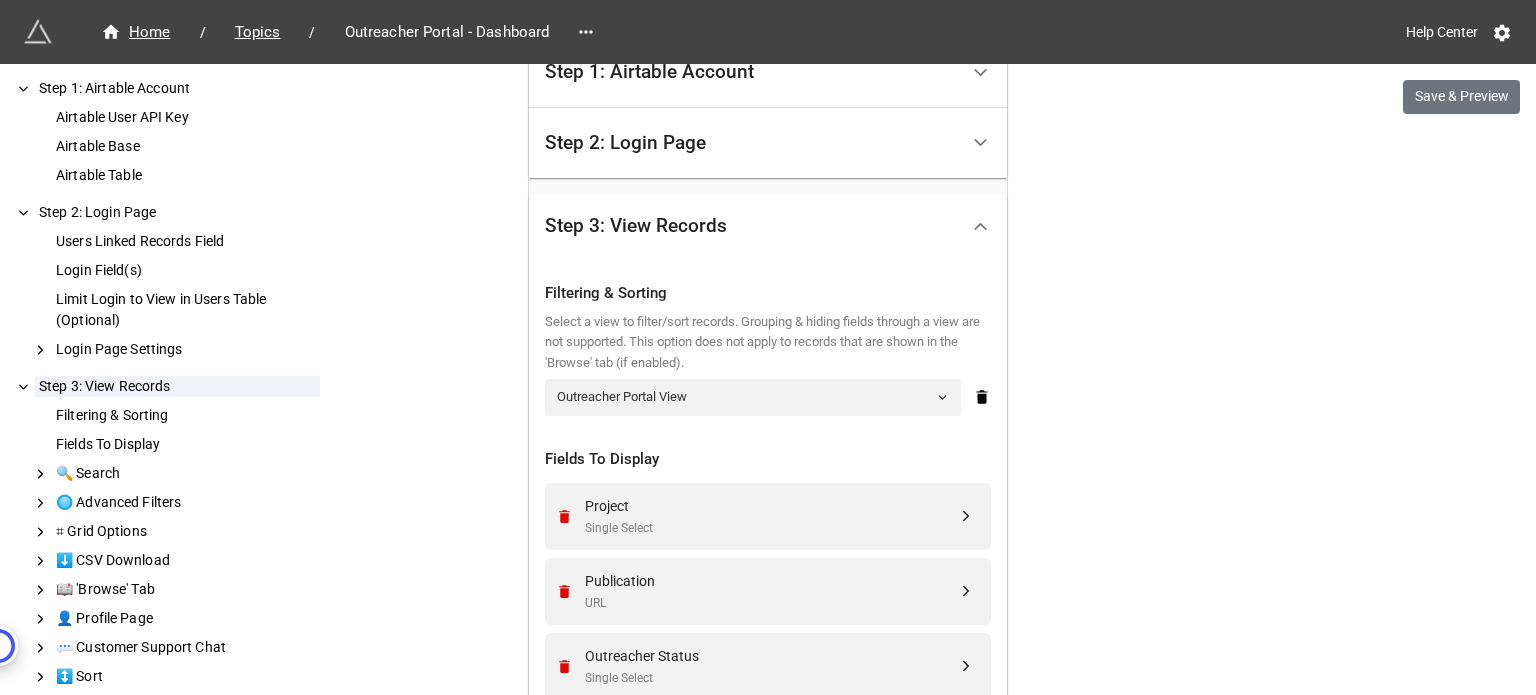scroll, scrollTop: 417, scrollLeft: 0, axis: vertical 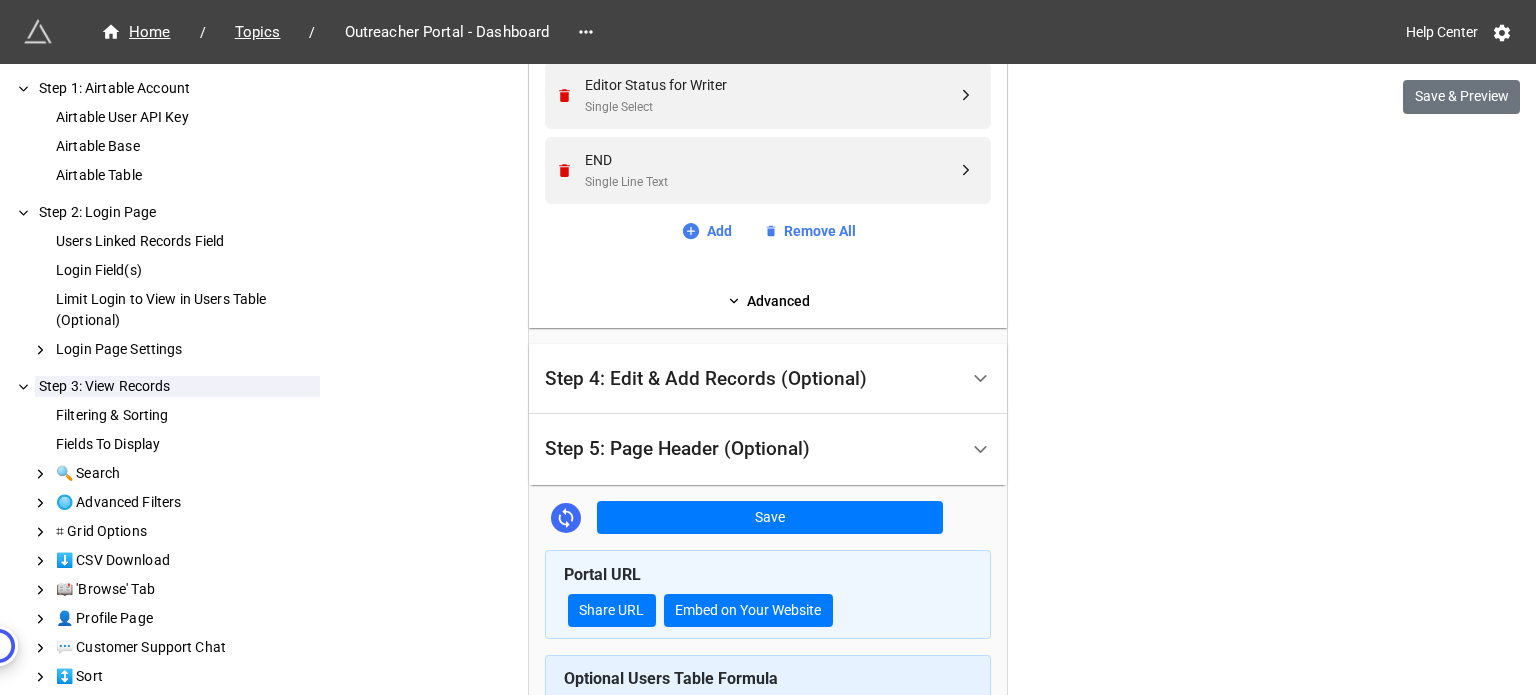 click on "Step 4: Edit & Add Records (Optional)" at bounding box center (751, 379) 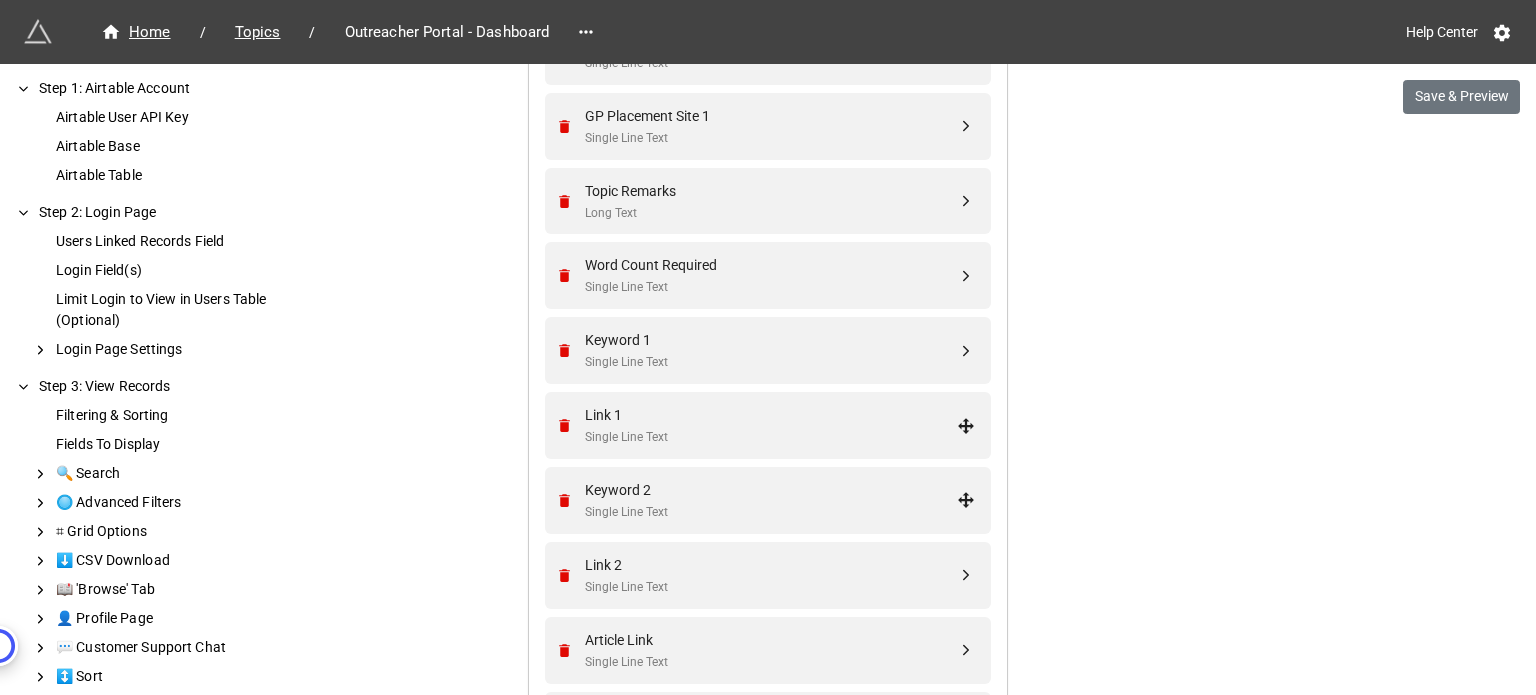 scroll, scrollTop: 1679, scrollLeft: 0, axis: vertical 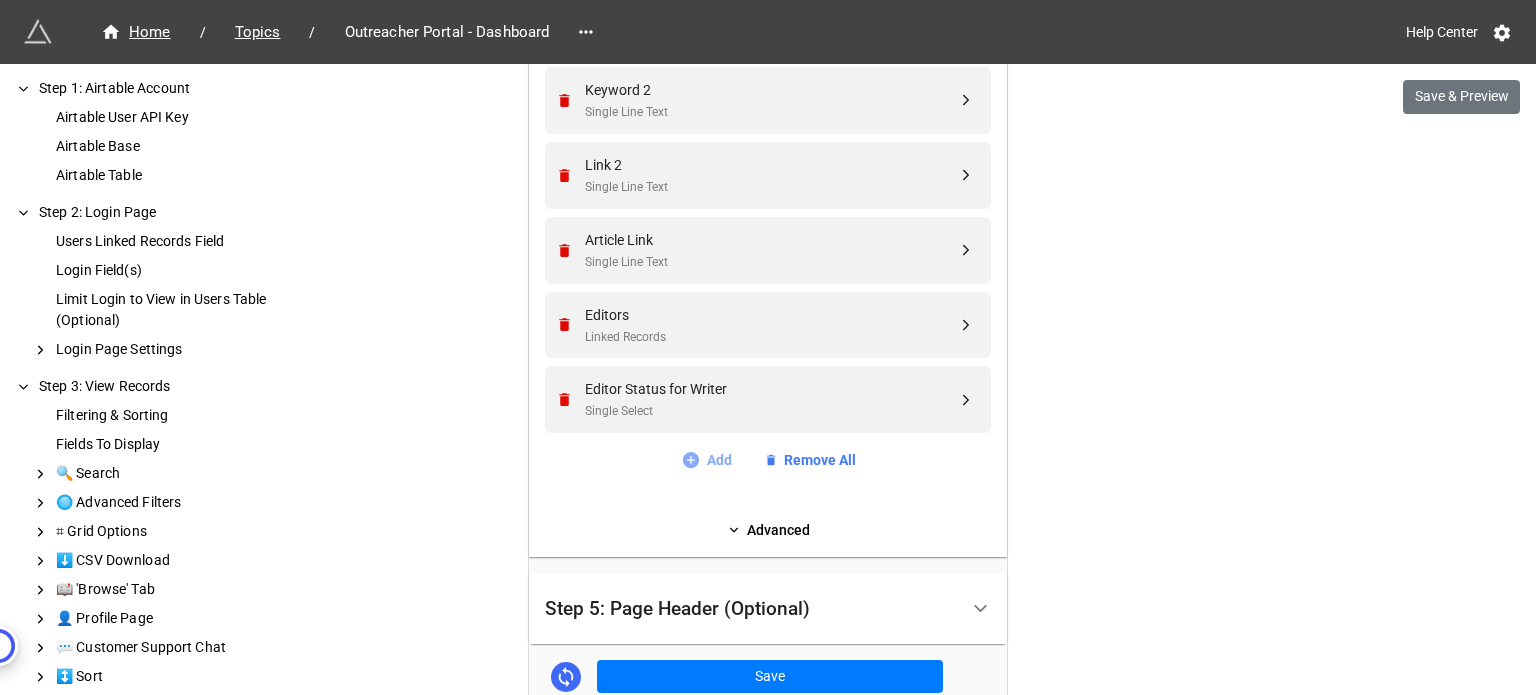 click on "Add" at bounding box center [706, 460] 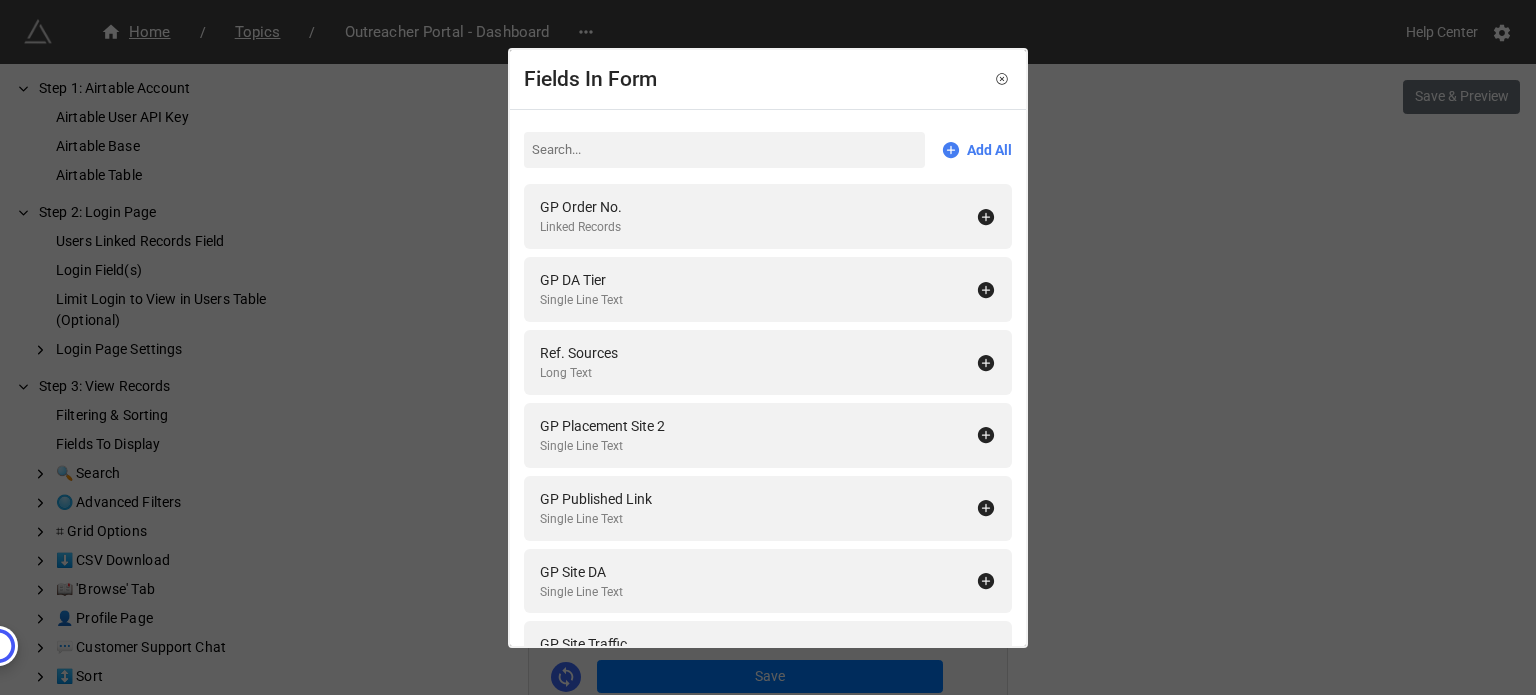 click at bounding box center [724, 150] 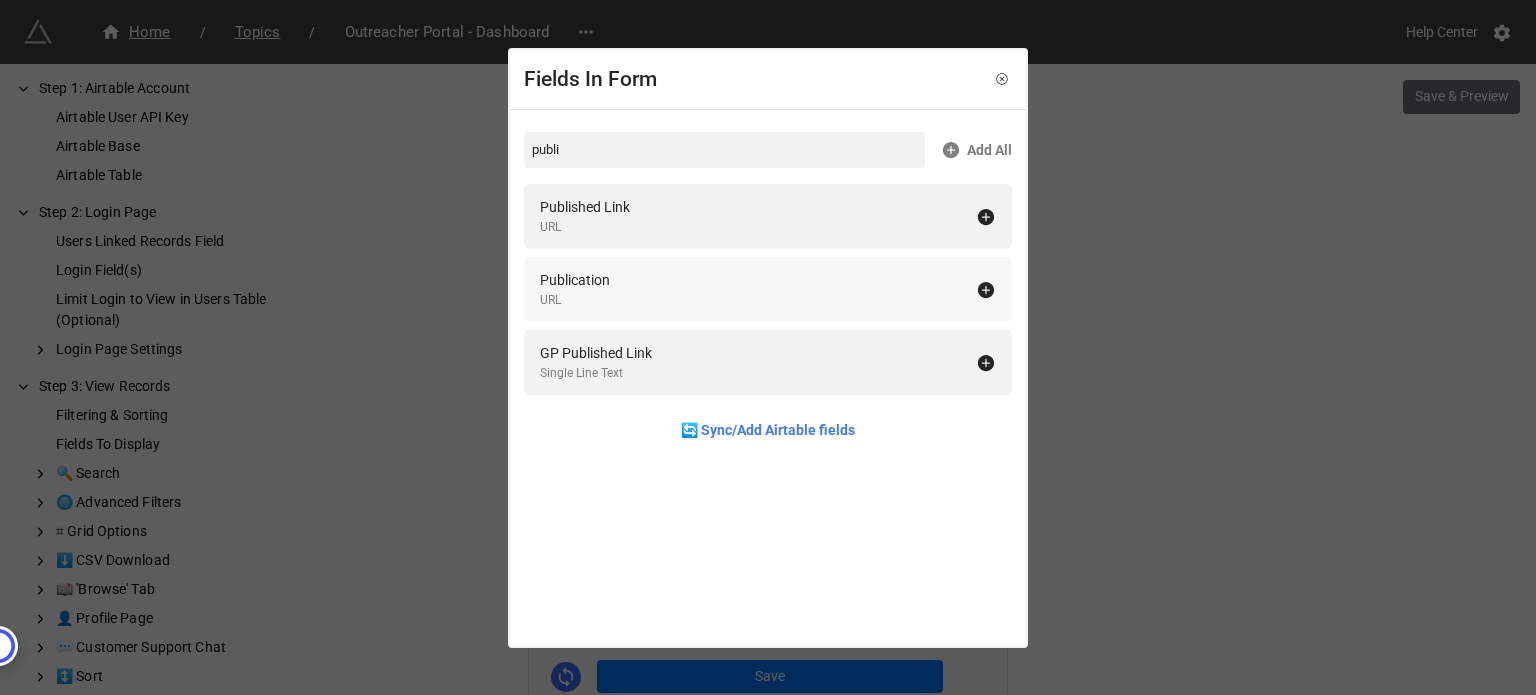 type on "publi" 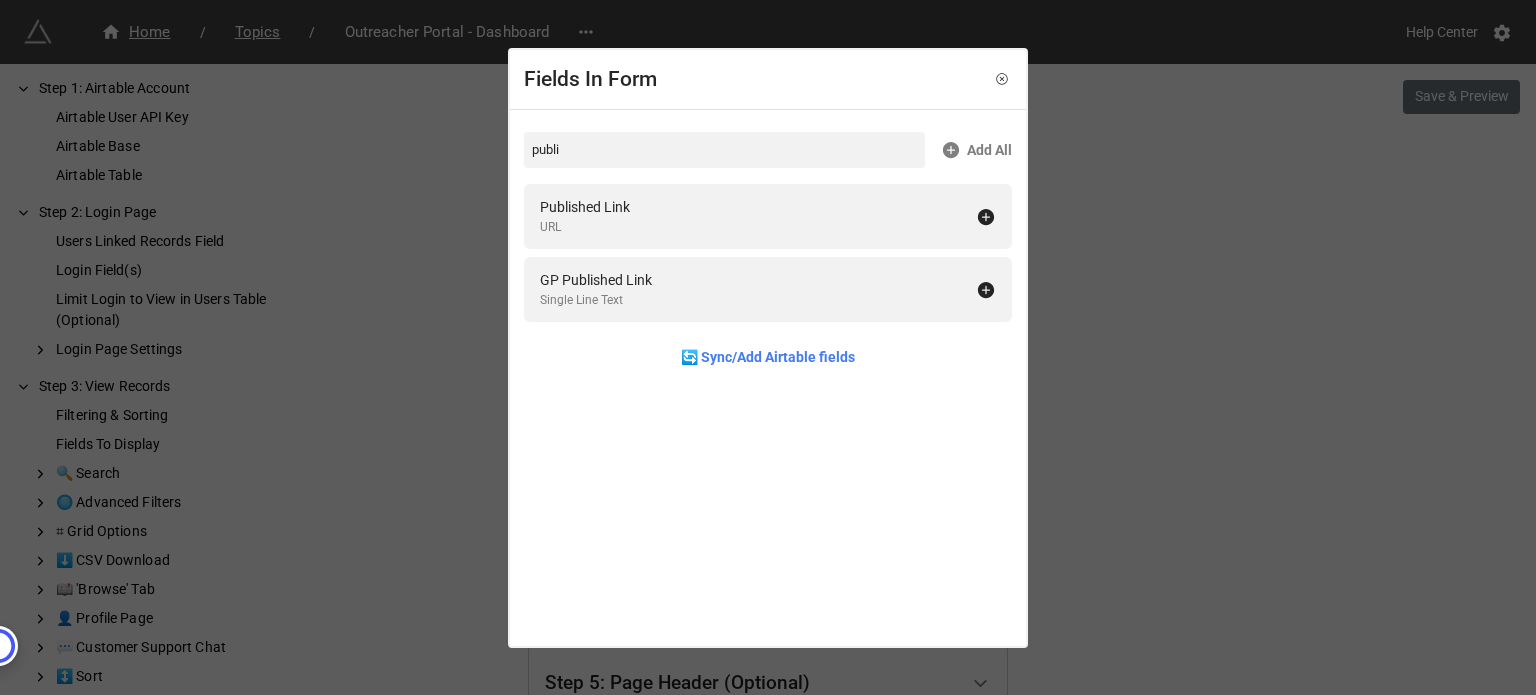 click on "Fields In Form publi Add All Published Link URL GP Published Link Single Line Text 🔄 Sync/Add Airtable fields" at bounding box center [768, 347] 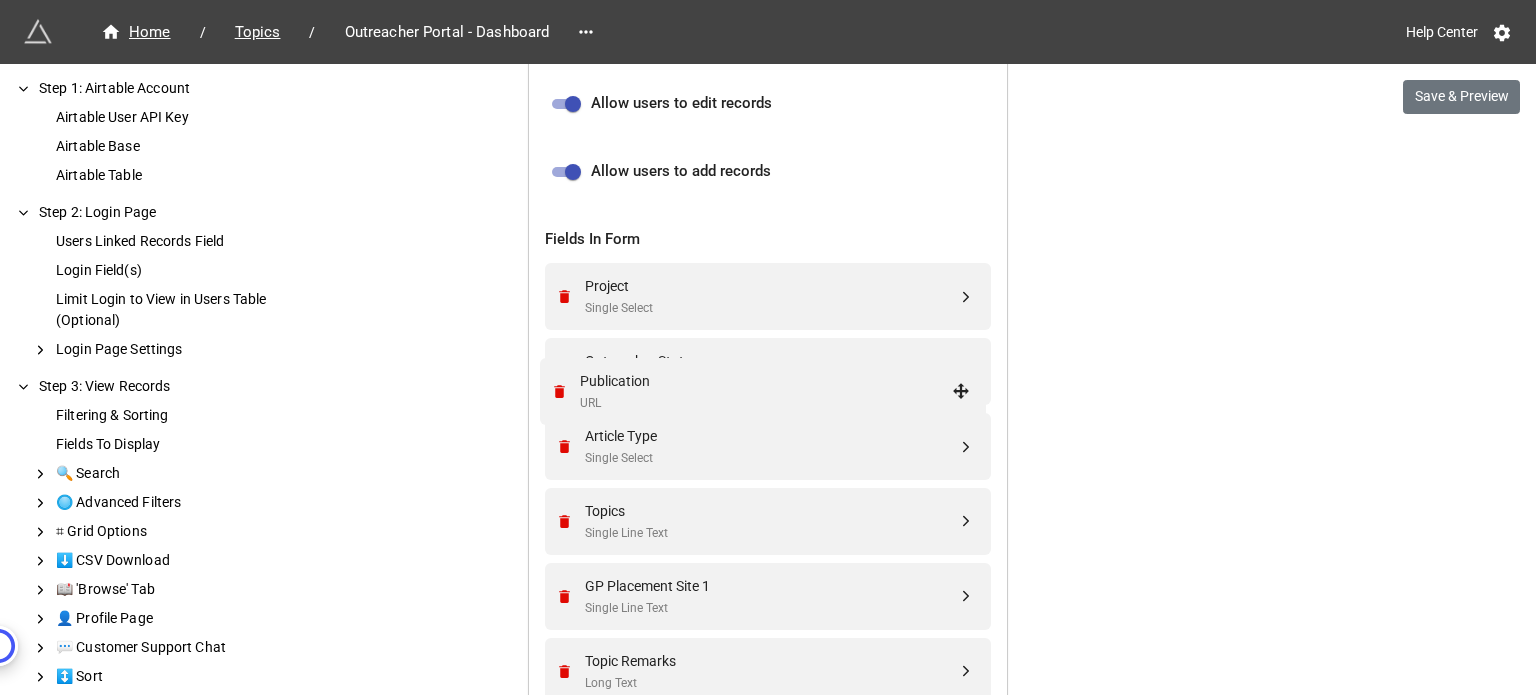 scroll, scrollTop: 679, scrollLeft: 0, axis: vertical 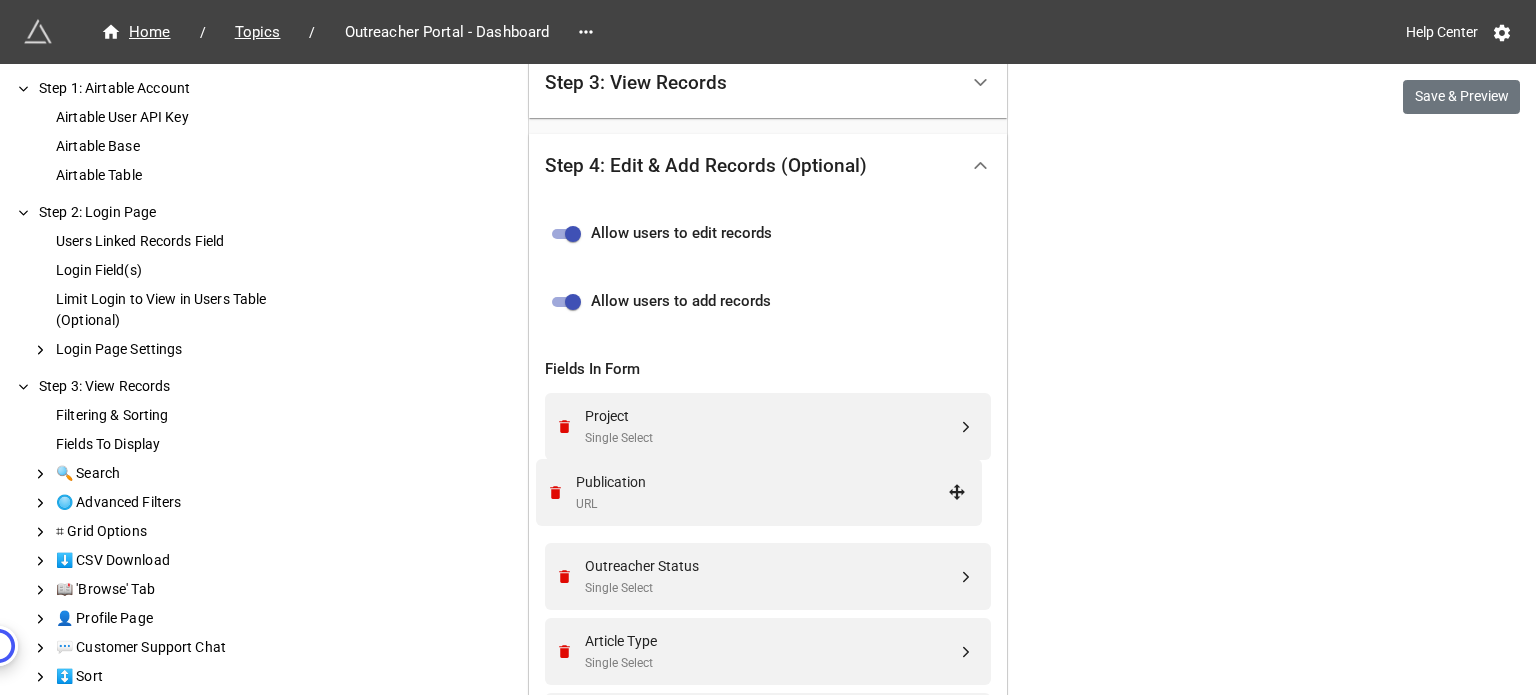 drag, startPoint x: 958, startPoint y: 469, endPoint x: 954, endPoint y: 487, distance: 18.439089 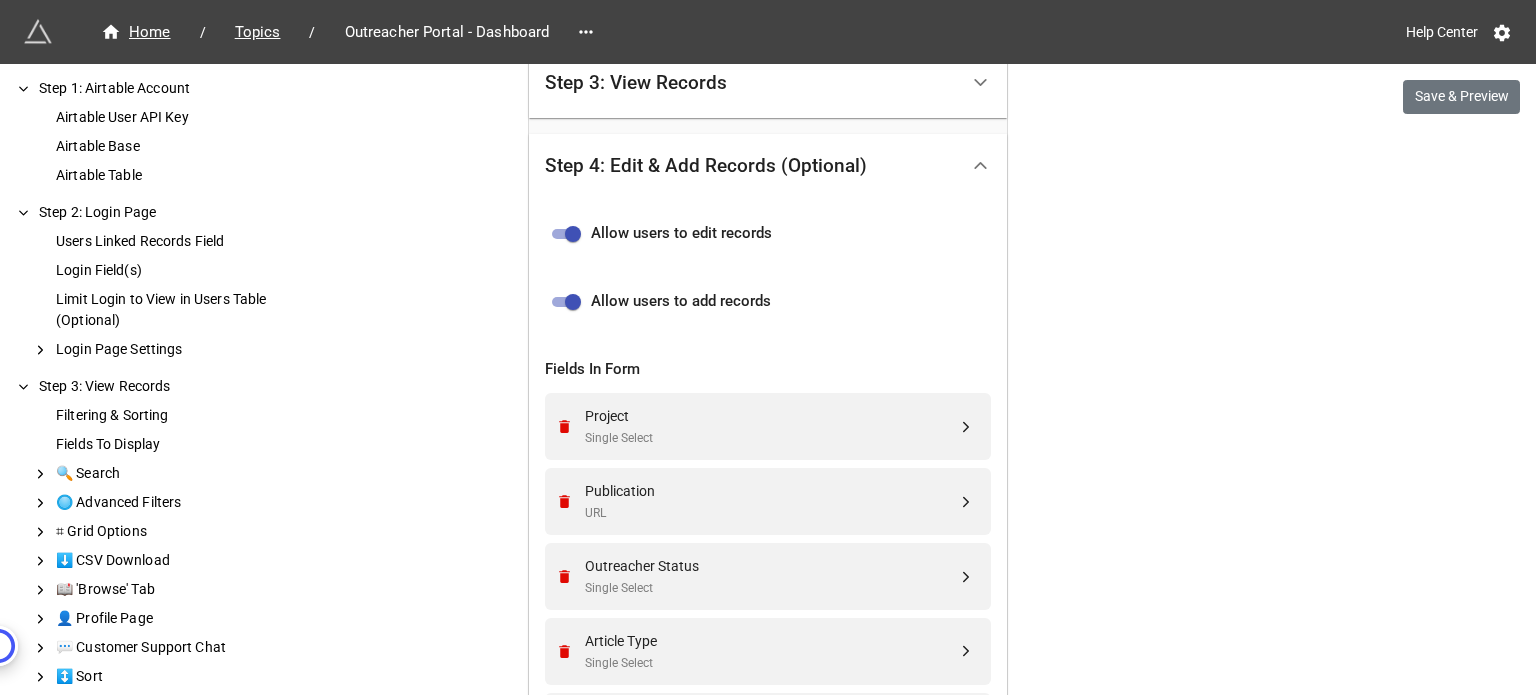 click on "We have released a newer version of this extension with many improvements!  It's  signficantly better and we highly recommend using it instead. Try new extension Home / Topics / Outreacher Portal - Dashboard Help Center Save & Preview How to Setup Step 1: Airtable Account Airtable User API Key Airtable Base Airtable Table Step 2: Login Page Users Linked Records Field Login Field(s) Limit Login to View in Users Table (Optional) Login Page Settings Step 3: View Records Filtering & Sorting Fields To Display 🔍  Search 🔘  Advanced Filters  ⌗   Grid Options ⬇️  CSV Download 📖  'Browse' Tab 👤  Profile Page 💬  Customer Support Chat  ↕️   Sort Step 4: Edit & Add Records (Optional) Allow users to edit records Allow users to add records Fields In Form 🔝  Form Header 🎨  Theme ➡️  Save Button 📝  Prefill 🤖  Captcha  ƒ   Formulas (Computed Fields) ❌  Delete Records ✎   Edit Button  ⌗   Grid Inline Editing 📍  Location & IP Address 🛑  Disable Form Step 1: Airtable Account" at bounding box center [768, 827] 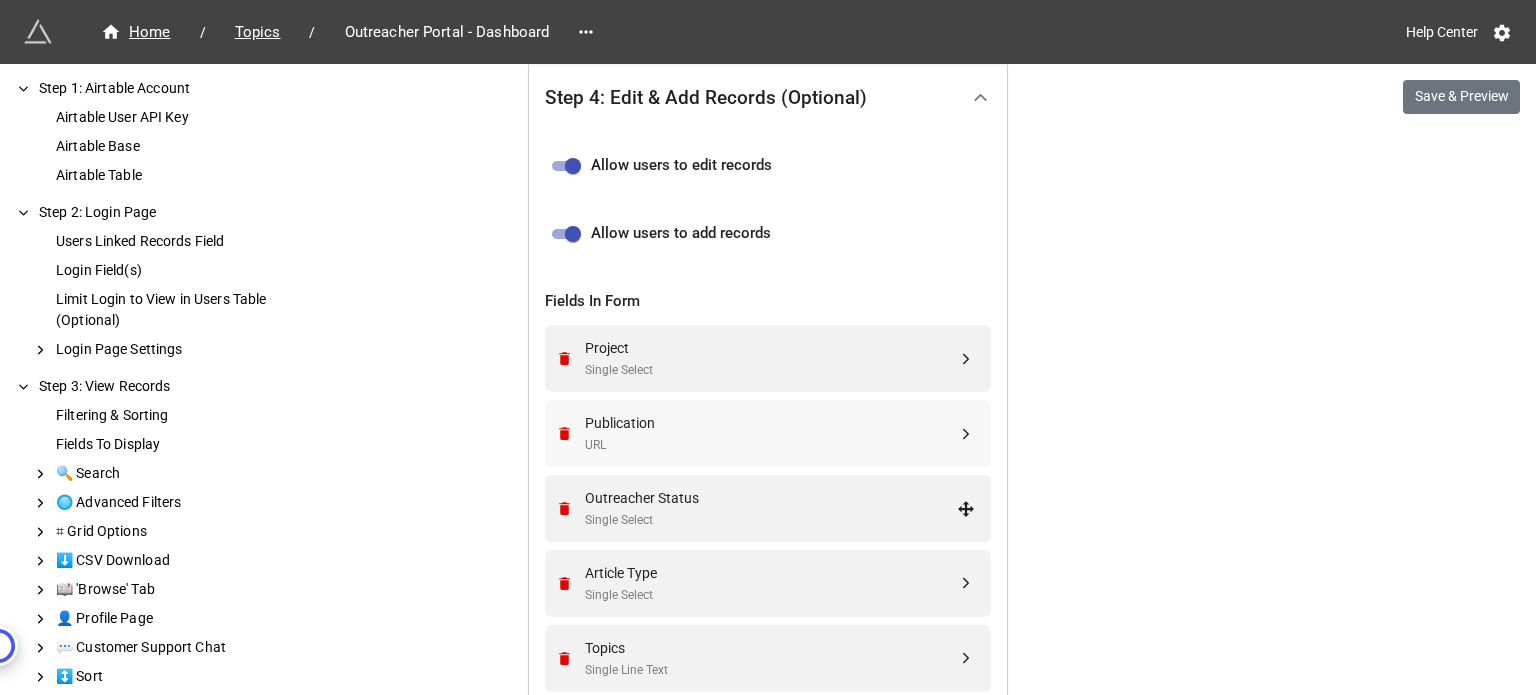 scroll, scrollTop: 879, scrollLeft: 0, axis: vertical 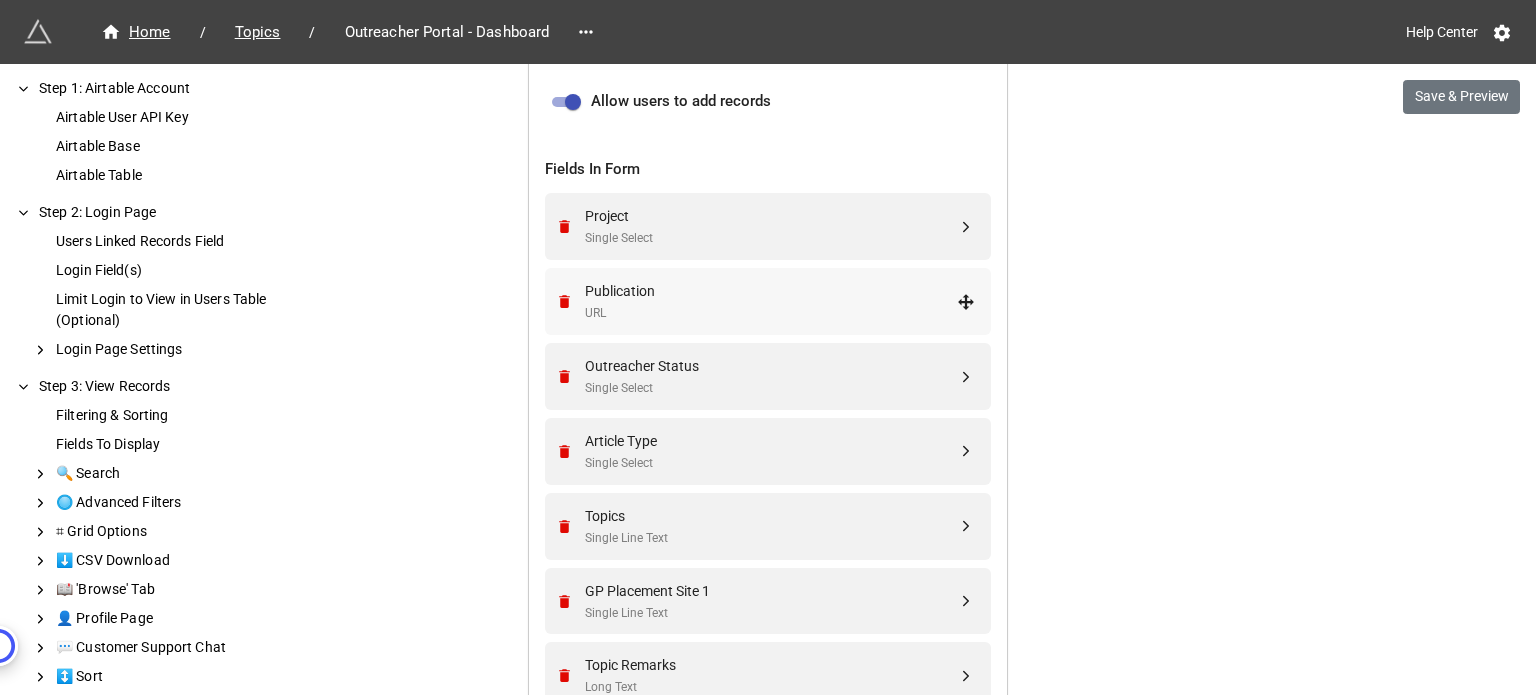 click on "Publication" at bounding box center (771, 291) 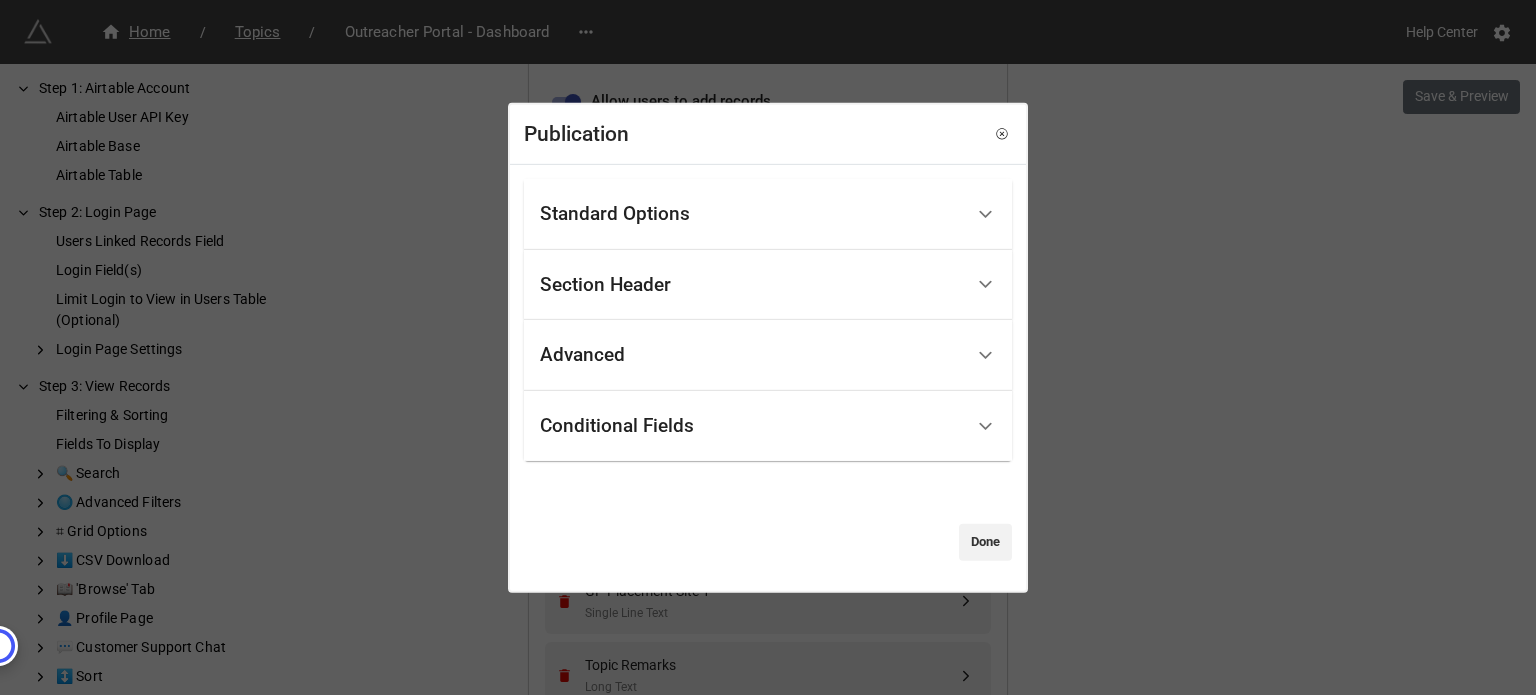 click on "Standard Options" at bounding box center (615, 214) 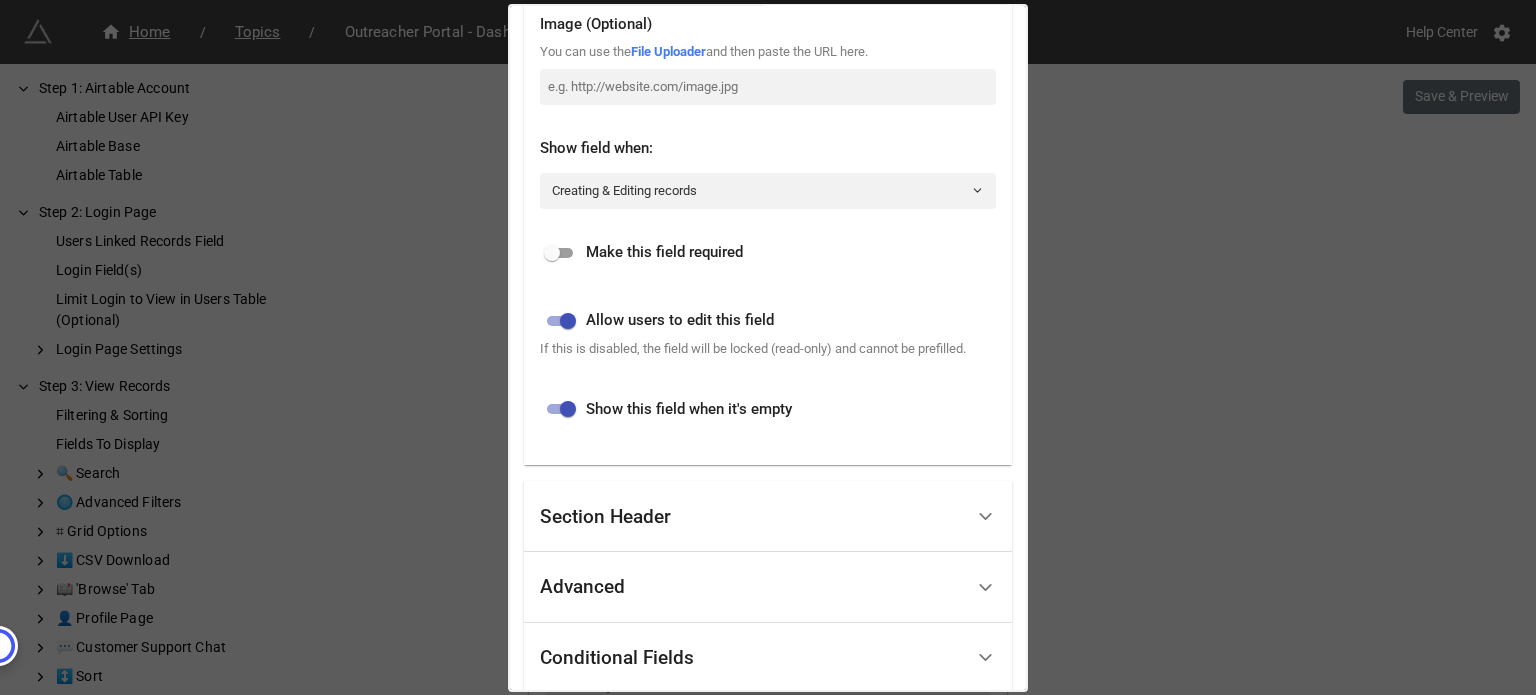 scroll, scrollTop: 575, scrollLeft: 0, axis: vertical 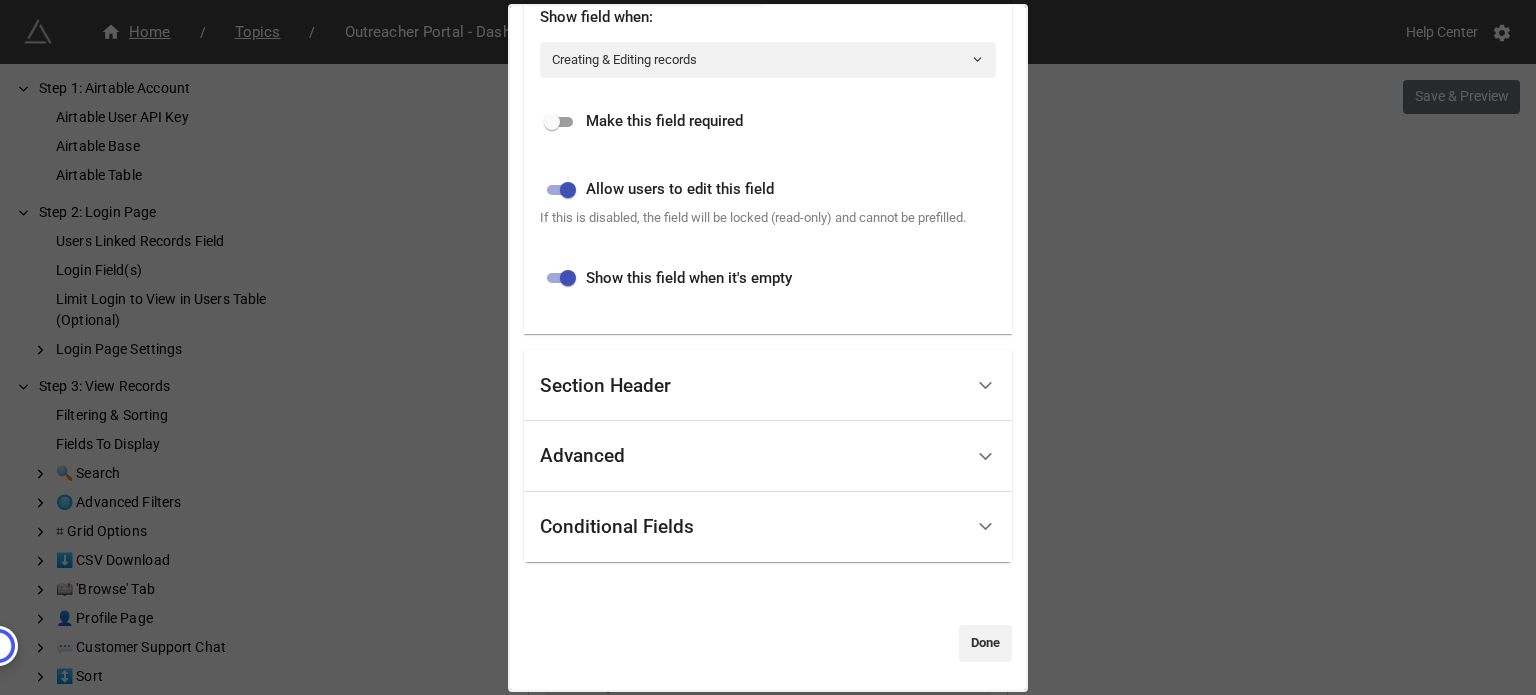 click on "Publication Standard Options Title (Optional) Description (Optional) Normal Image (Optional) You can use the  File Uploader  and then paste the URL here. Show field when: Creating & Editing records Make this field required Allow users to edit this field If this is disabled, the field will be locked (read-only) and cannot be prefilled. Show this field when it's empty Section Header Header Title Type Static Title Header Title Advanced Prevent Duplicates If you enable this, we will prevent any records from having the same value in this field as a record that already exists in your table. Conditional Fields This field is currently always visible. Click add below to show it only when certain conditions are met. Add Condition Done" at bounding box center (768, 347) 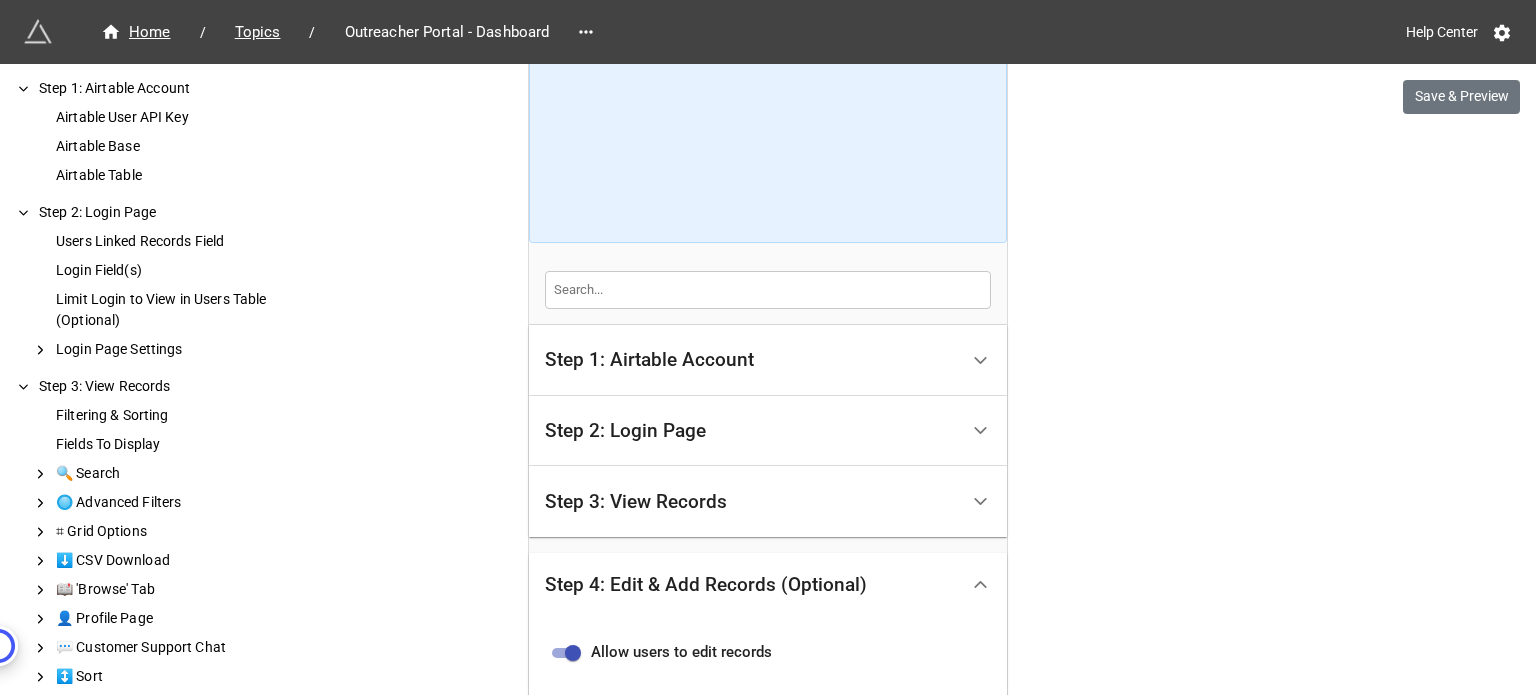 scroll, scrollTop: 479, scrollLeft: 0, axis: vertical 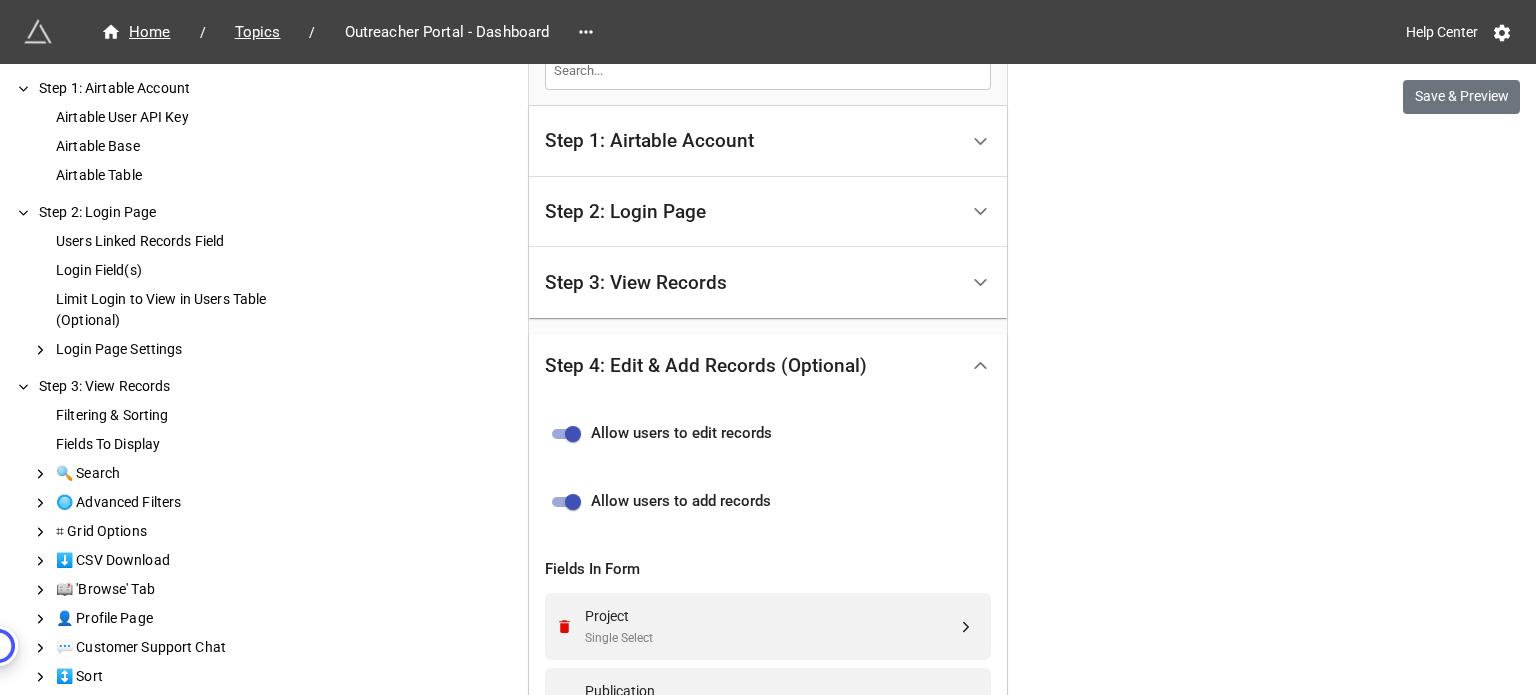 click on "Step 3: View Records" at bounding box center [751, 282] 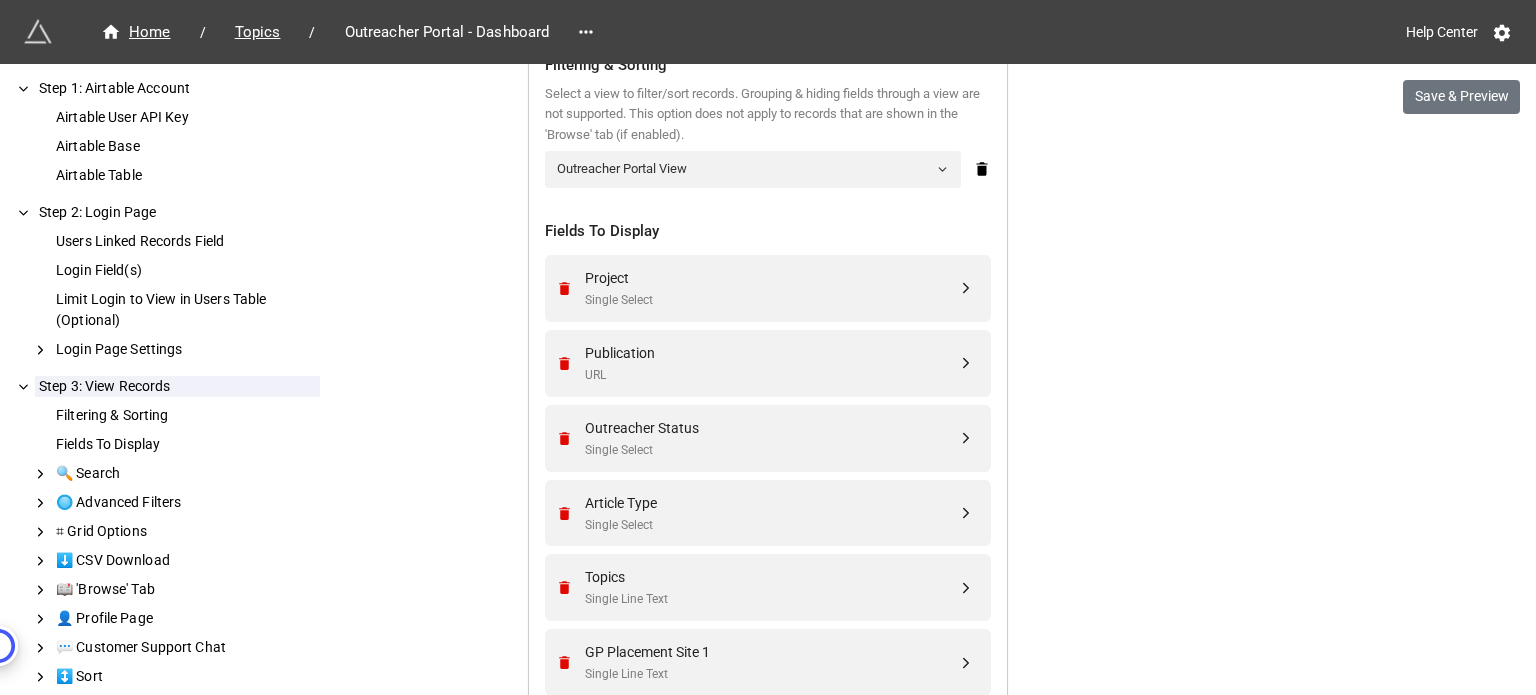scroll, scrollTop: 779, scrollLeft: 0, axis: vertical 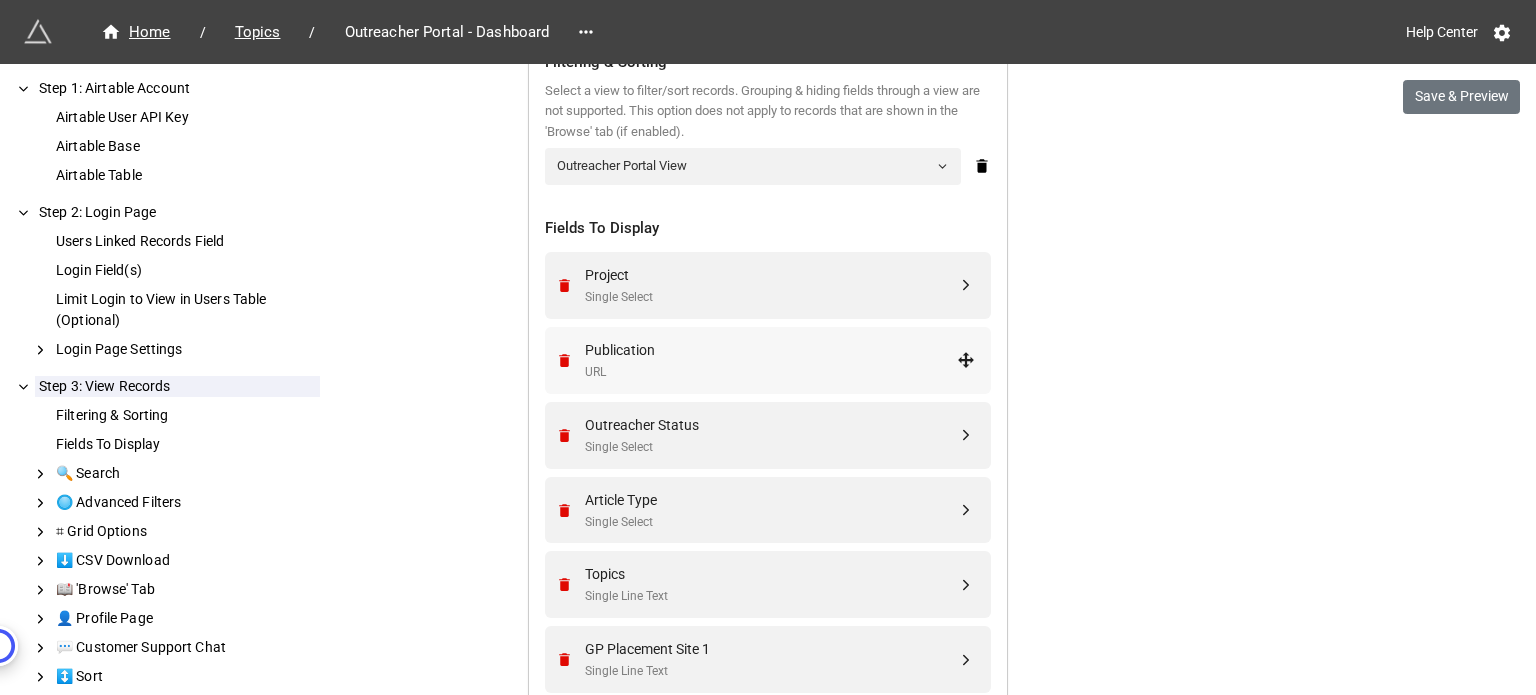 click on "Publication" at bounding box center (771, 350) 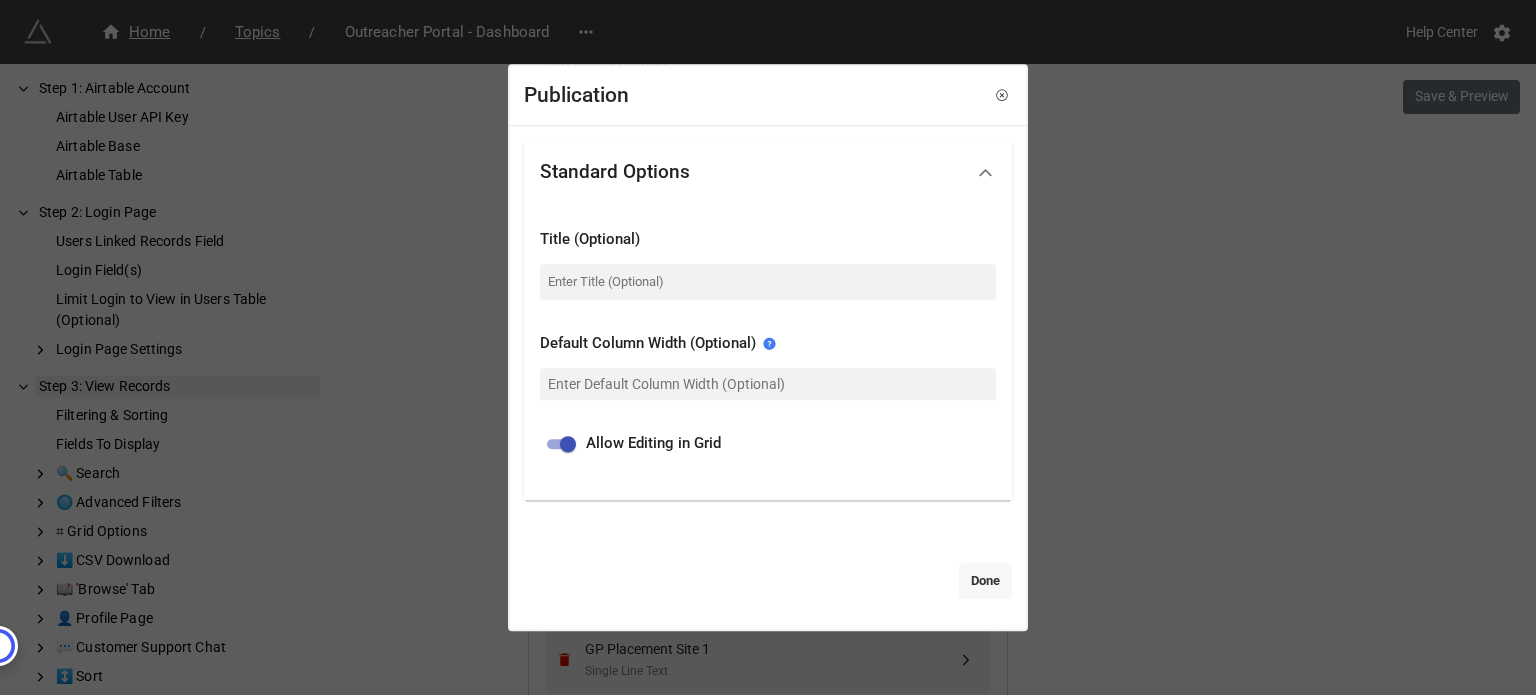click on "Done" at bounding box center [985, 581] 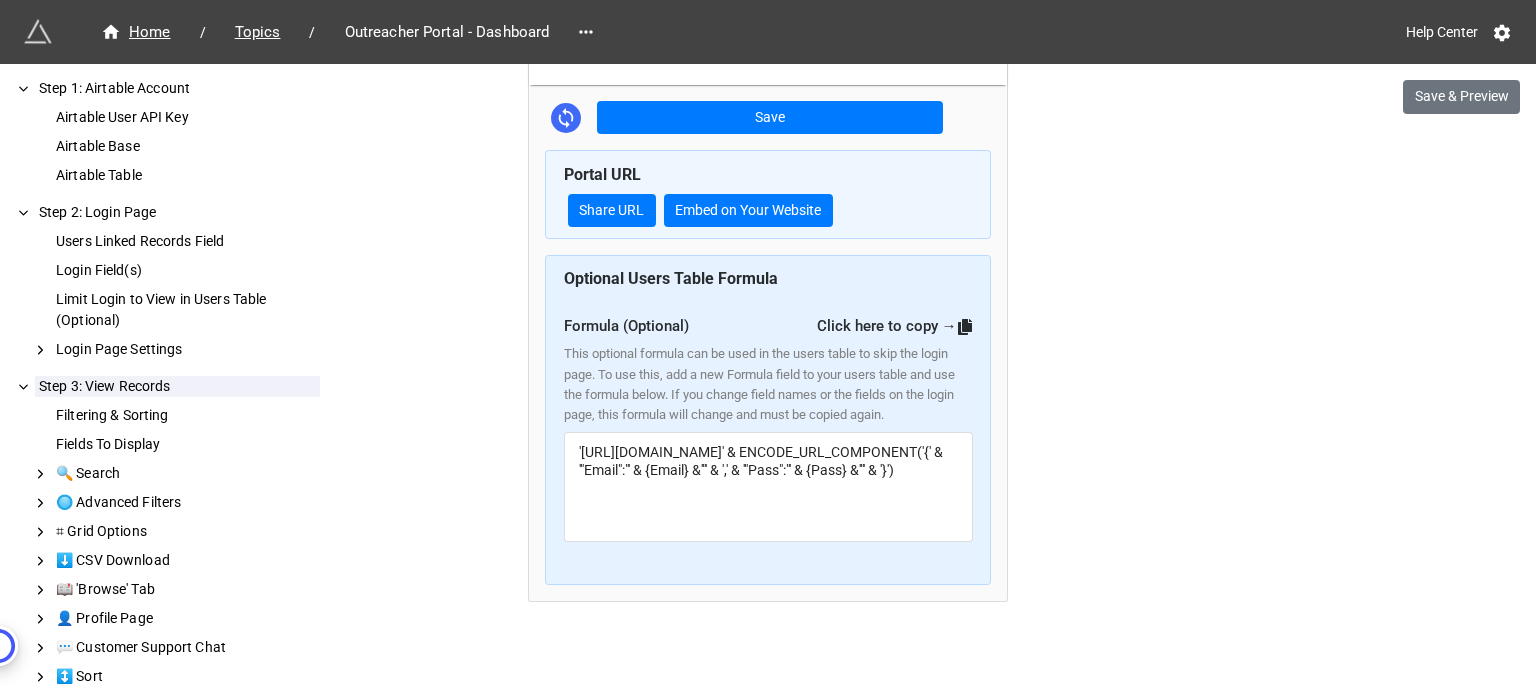scroll, scrollTop: 2217, scrollLeft: 0, axis: vertical 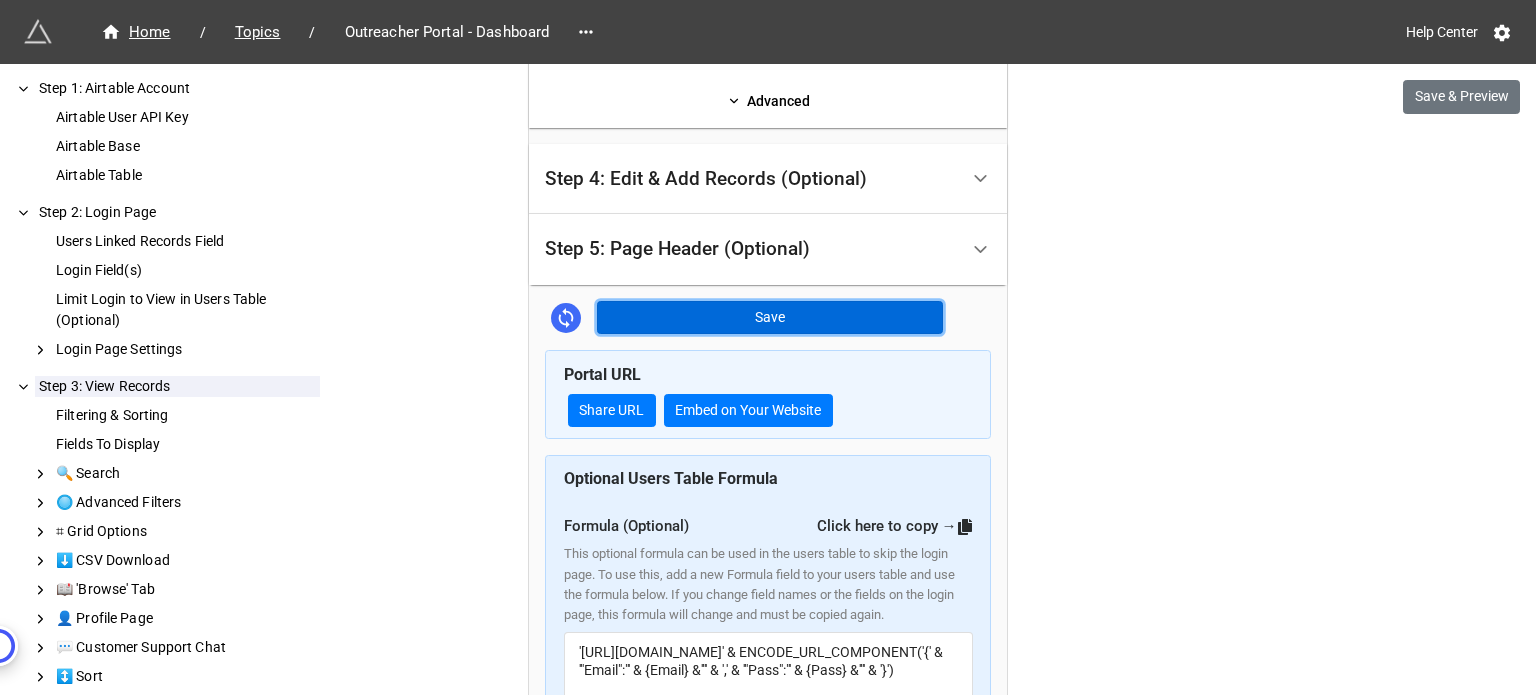 click on "Save" at bounding box center [770, 318] 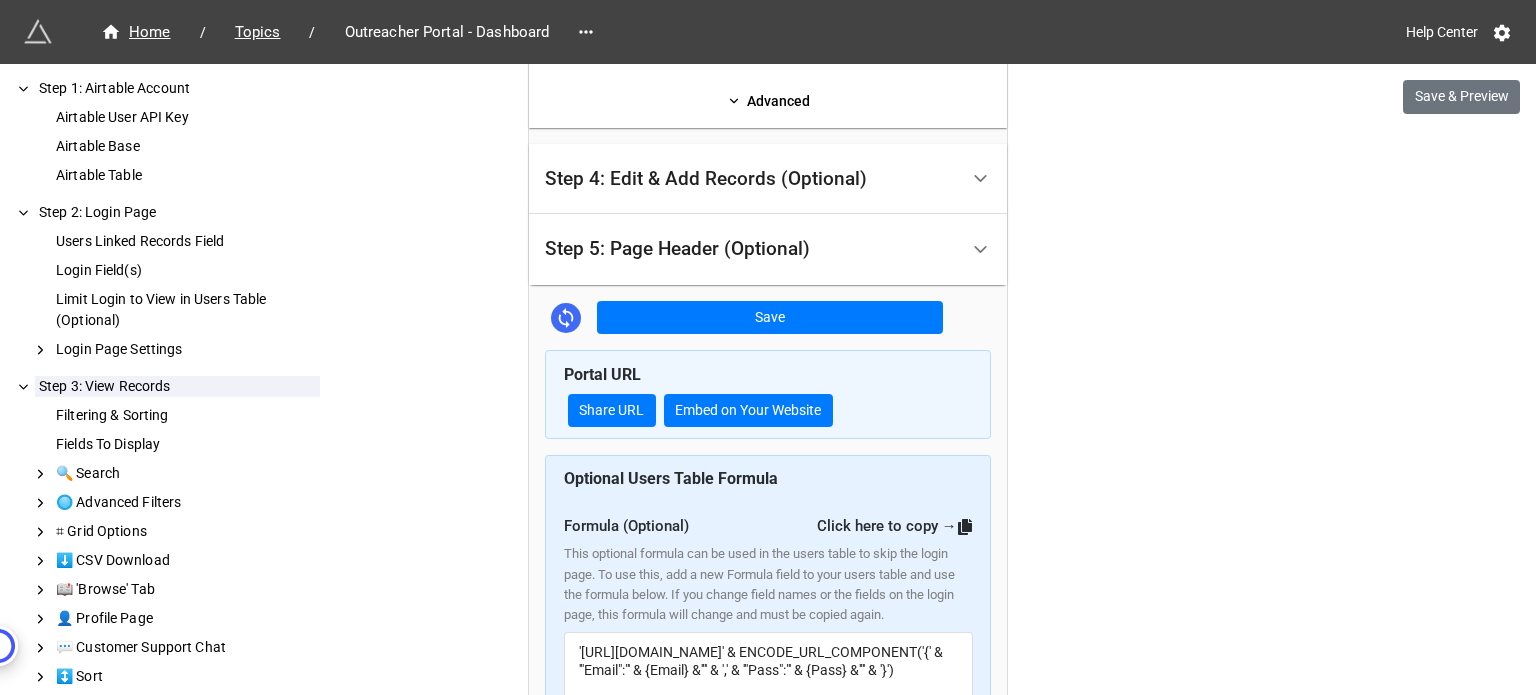 click on "We have released a newer version of this extension with many improvements!  It's  signficantly better and we highly recommend using it instead. Try new extension Home / Topics / Outreacher Portal - Dashboard Help Center Save & Preview How to Setup Step 1: Airtable Account Airtable User API Key Airtable Base Airtable Table Step 2: Login Page Users Linked Records Field Login Field(s) Limit Login to View in Users Table (Optional) Login Page Settings Step 3: View Records Filtering & Sorting Fields To Display 🔍  Search 🔘  Advanced Filters  ⌗   Grid Options ⬇️  CSV Download 📖  'Browse' Tab 👤  Profile Page 💬  Customer Support Chat  ↕️   Sort Step 4: Edit & Add Records (Optional) Allow users to edit records Allow users to add records Fields In Form 🔝  Form Header 🎨  Theme ➡️  Save Button 📝  Prefill 🤖  Captcha  ƒ   Formulas (Computed Fields) ❌  Delete Records ✎   Edit Button  ⌗   Grid Inline Editing 📍  Location & IP Address 🛑  Disable Form Step 1: Airtable Account" at bounding box center [768, -659] 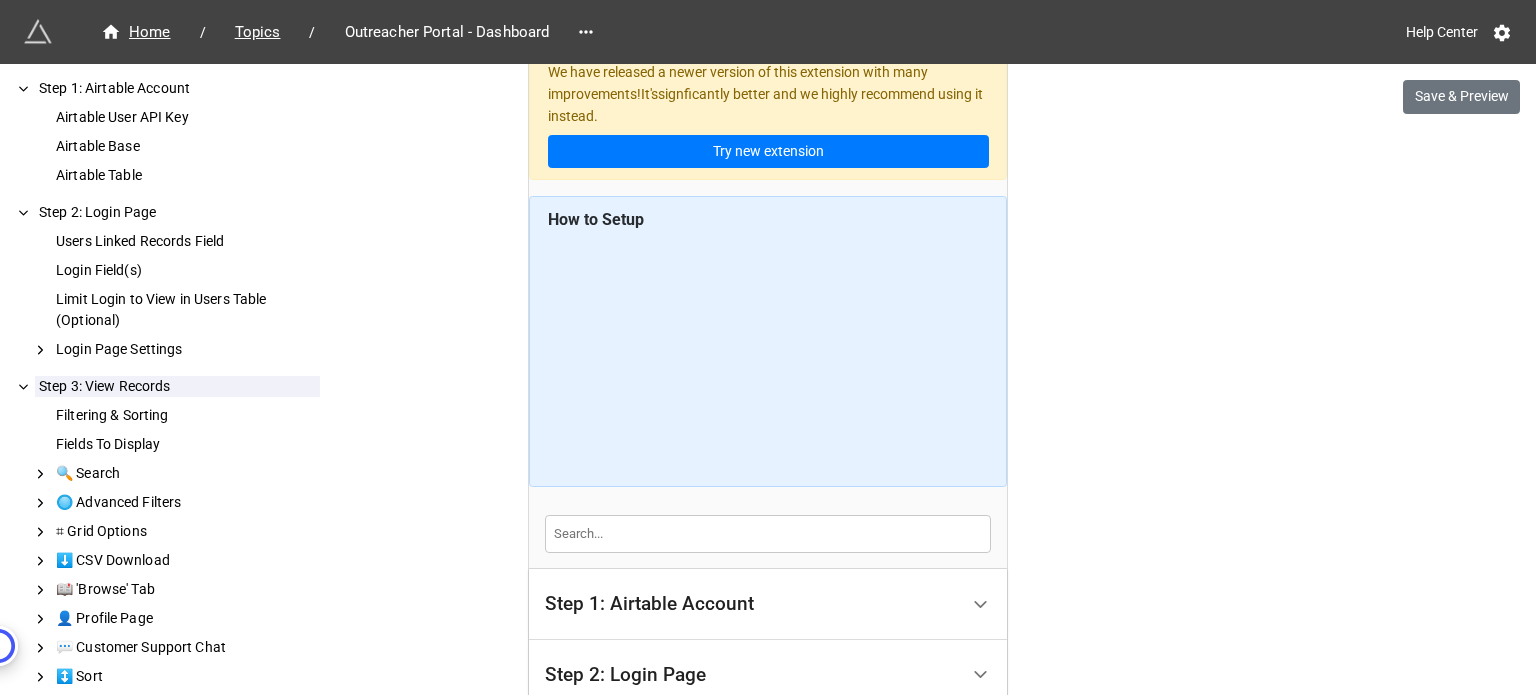 scroll, scrollTop: 0, scrollLeft: 0, axis: both 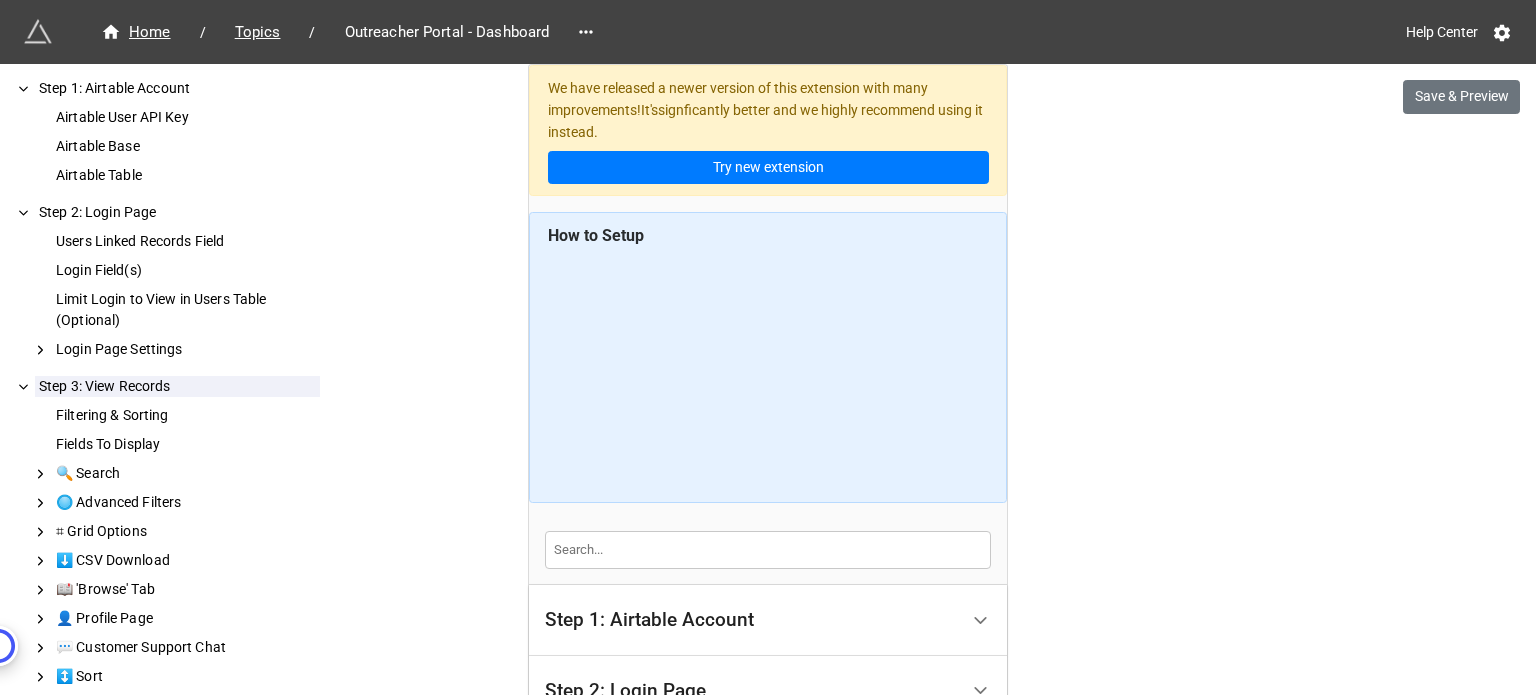 click on "We have released a newer version of this extension with many improvements!  It's  signficantly better and we highly recommend using it instead. Try new extension Home / Topics / Outreacher Portal - Dashboard Help Center Save & Preview How to Setup Step 1: Airtable Account Airtable User API Key Airtable Base Airtable Table Step 2: Login Page Users Linked Records Field Login Field(s) Limit Login to View in Users Table (Optional) Login Page Settings Step 3: View Records Filtering & Sorting Fields To Display 🔍  Search 🔘  Advanced Filters  ⌗   Grid Options ⬇️  CSV Download 📖  'Browse' Tab 👤  Profile Page 💬  Customer Support Chat  ↕️   Sort Step 4: Edit & Add Records (Optional) Allow users to edit records Allow users to add records Fields In Form 🔝  Form Header 🎨  Theme ➡️  Save Button 📝  Prefill 🤖  Captcha  ƒ   Formulas (Computed Fields) ❌  Delete Records ✎   Edit Button  ⌗   Grid Inline Editing 📍  Location & IP Address 🛑  Disable Form Step 1: Airtable Account" at bounding box center [768, 1558] 